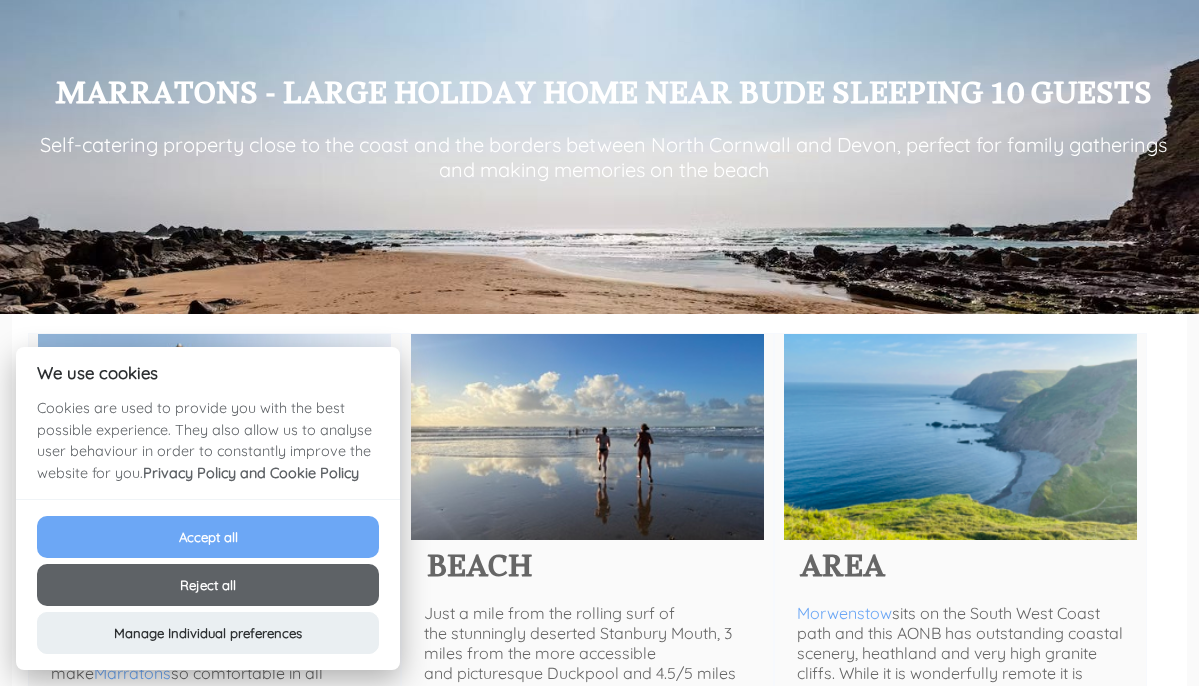 scroll, scrollTop: 345, scrollLeft: 0, axis: vertical 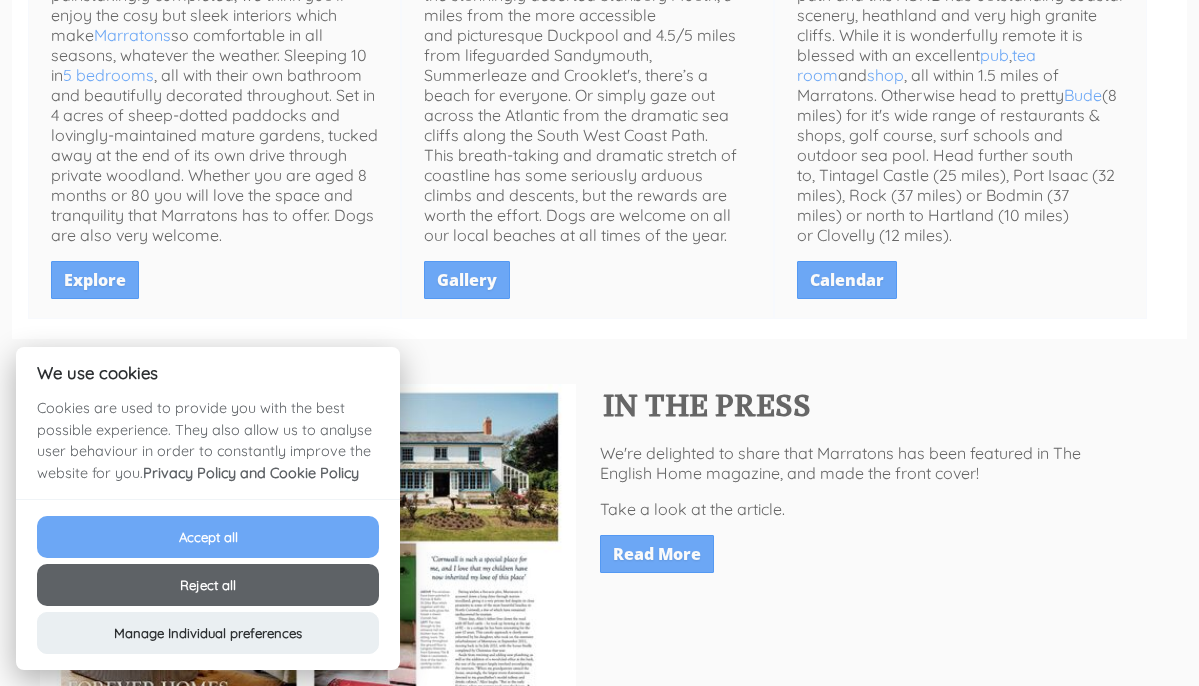 click on "Accept all" at bounding box center (208, 537) 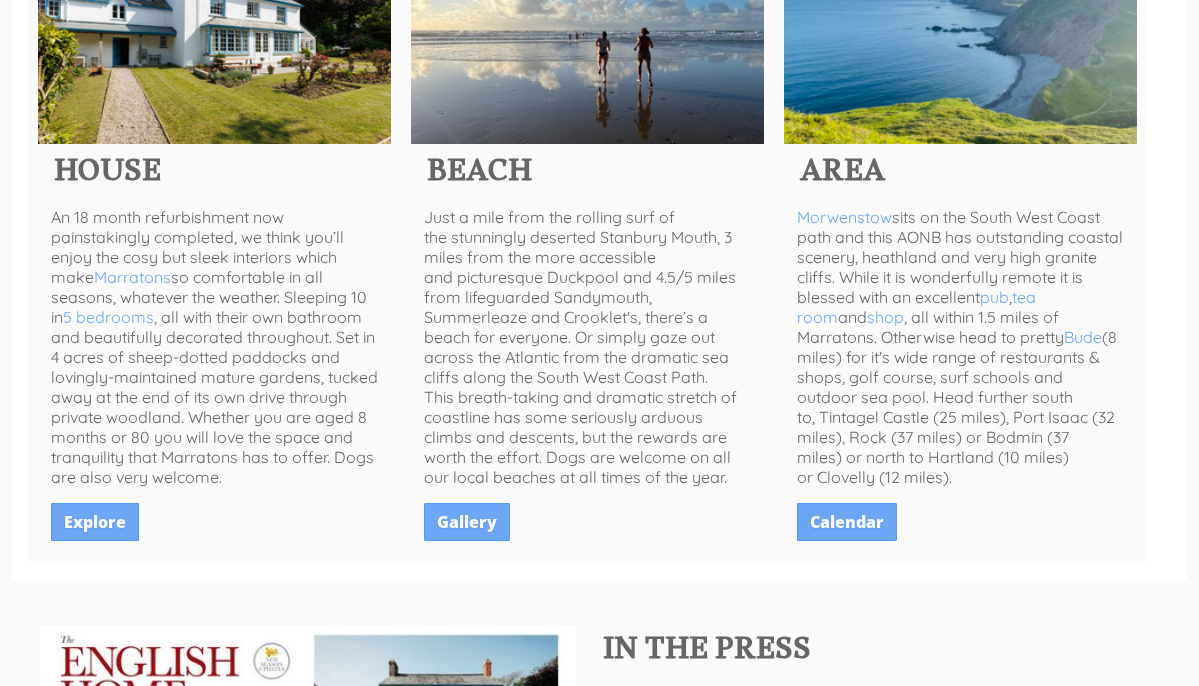 scroll, scrollTop: 0, scrollLeft: 0, axis: both 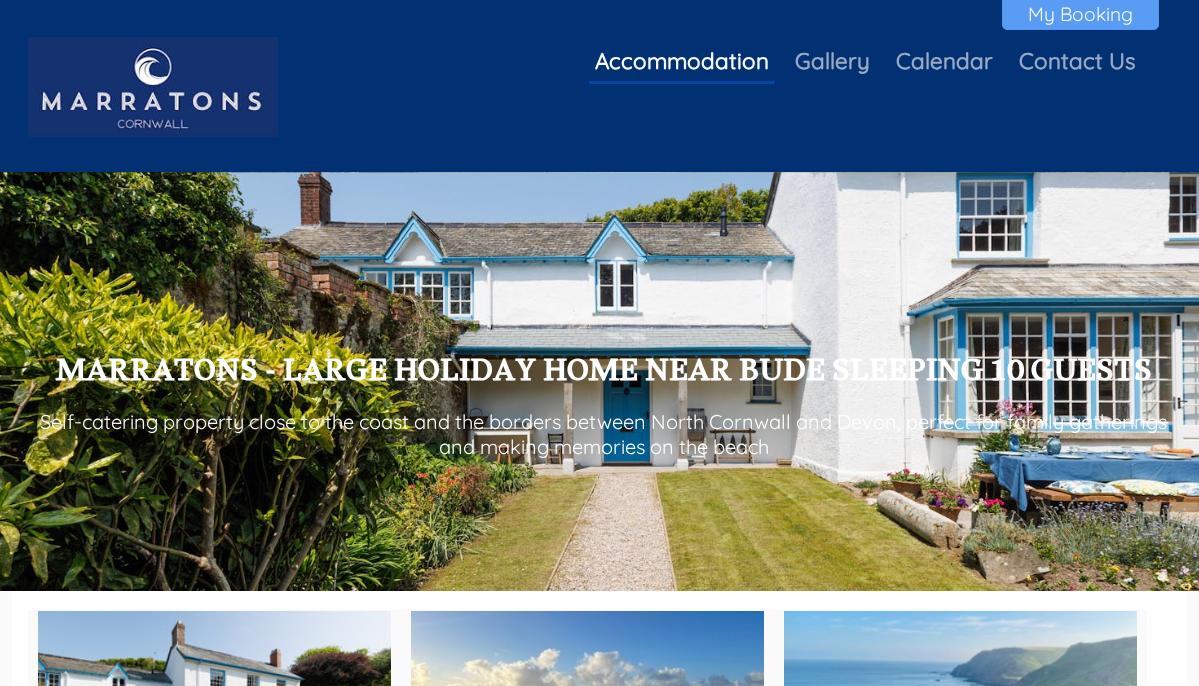 click on "Accommodation" at bounding box center [682, 61] 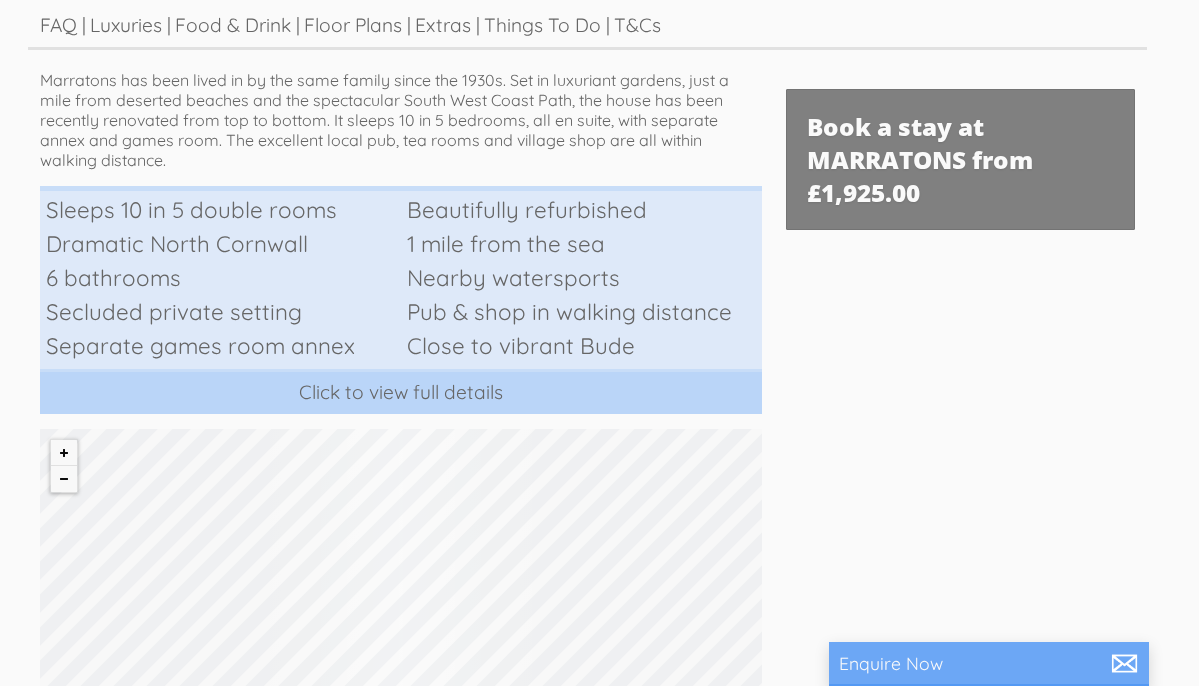 scroll, scrollTop: 957, scrollLeft: 0, axis: vertical 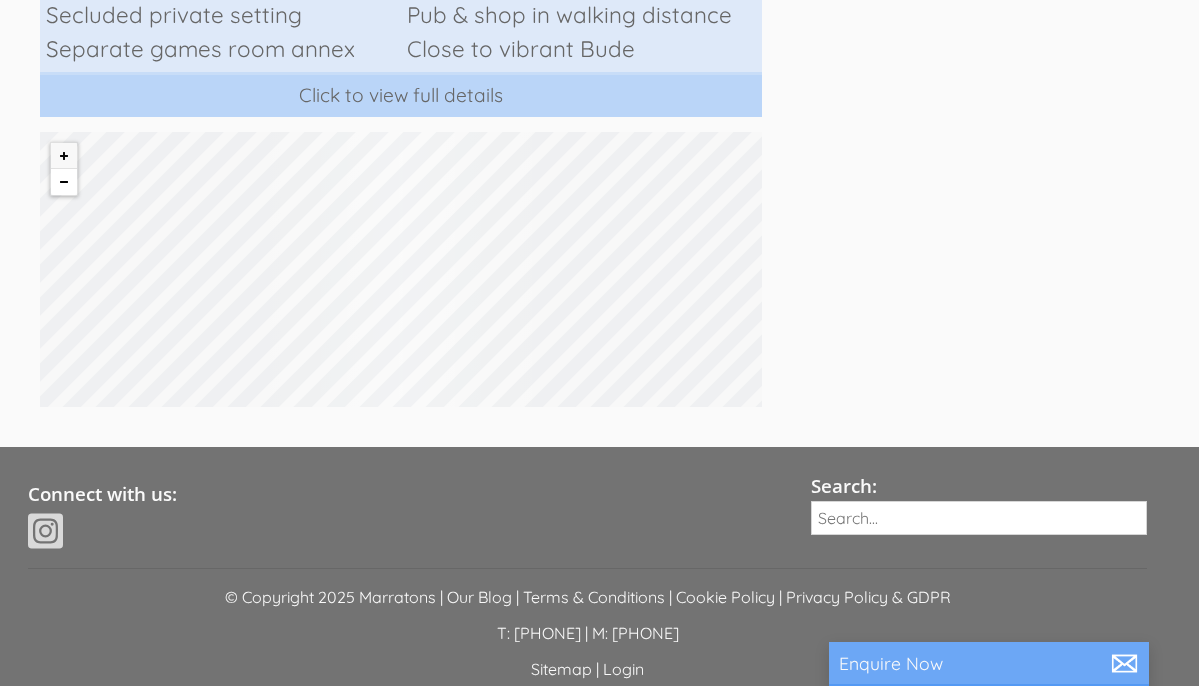click at bounding box center [64, 182] 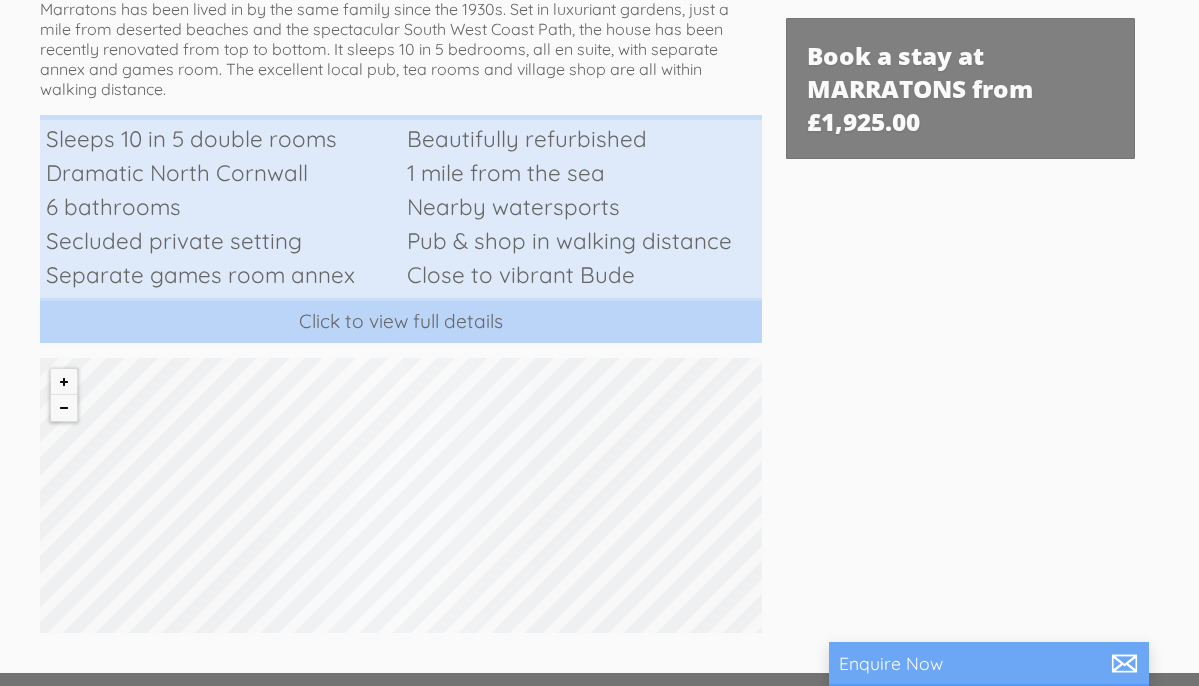 scroll, scrollTop: 531, scrollLeft: 0, axis: vertical 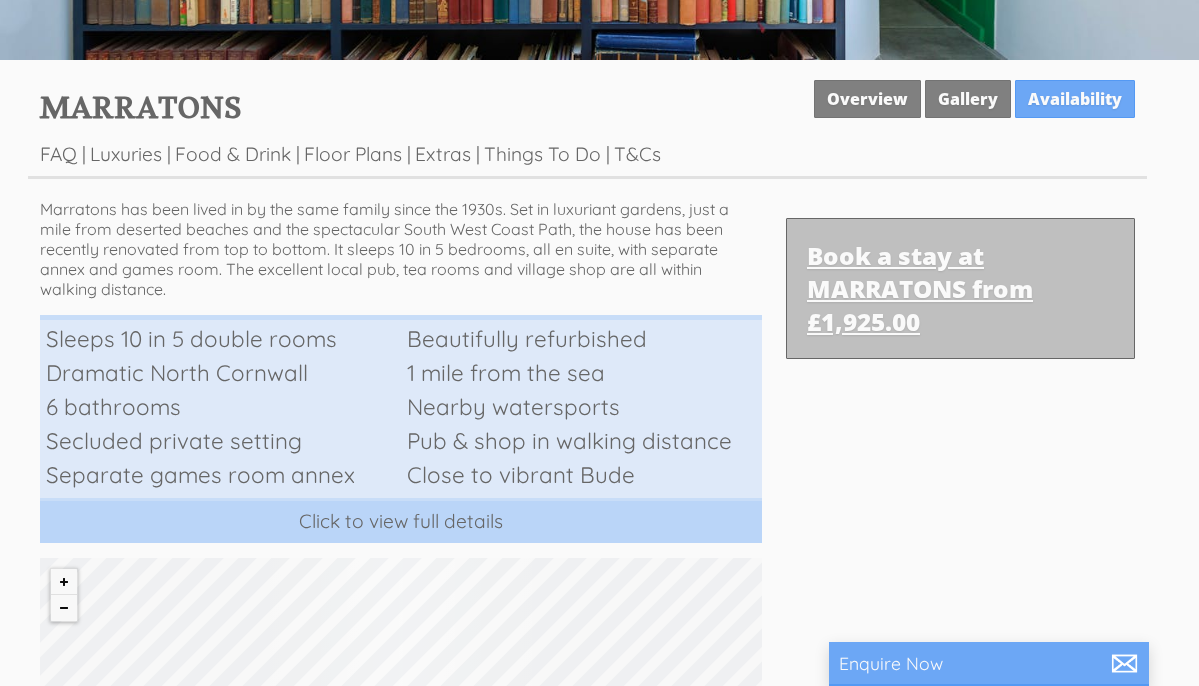click on "Book a stay at MARRATONS from £1,925.00" at bounding box center [960, 288] 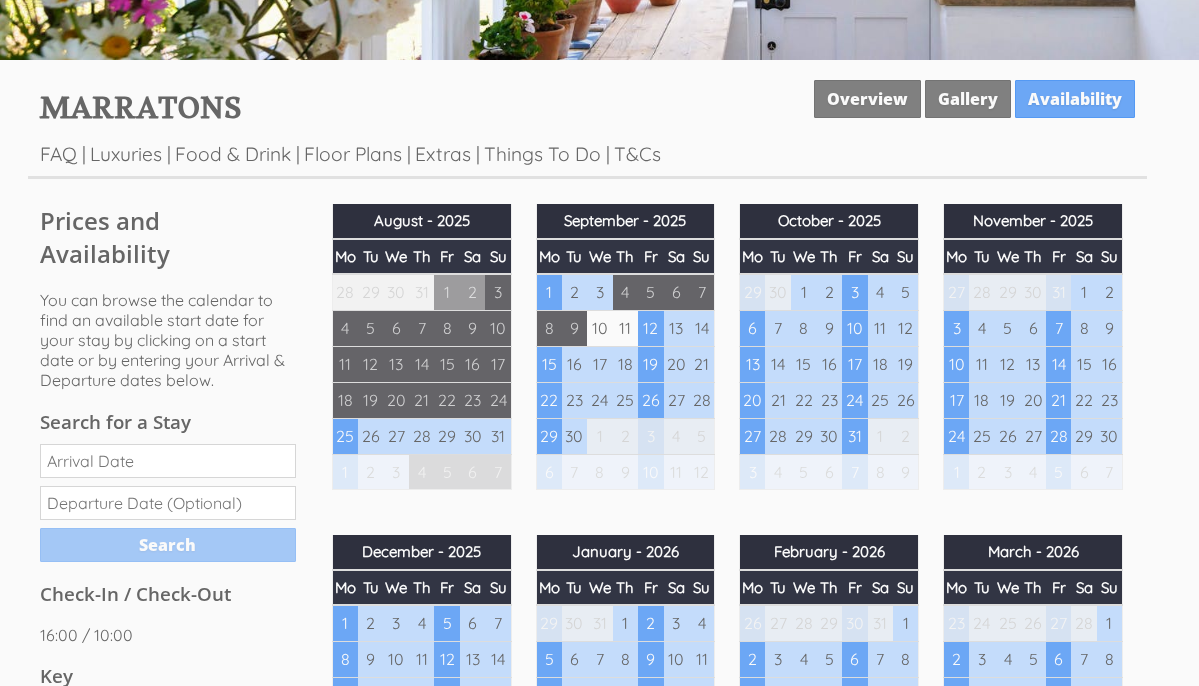 scroll, scrollTop: 0, scrollLeft: 0, axis: both 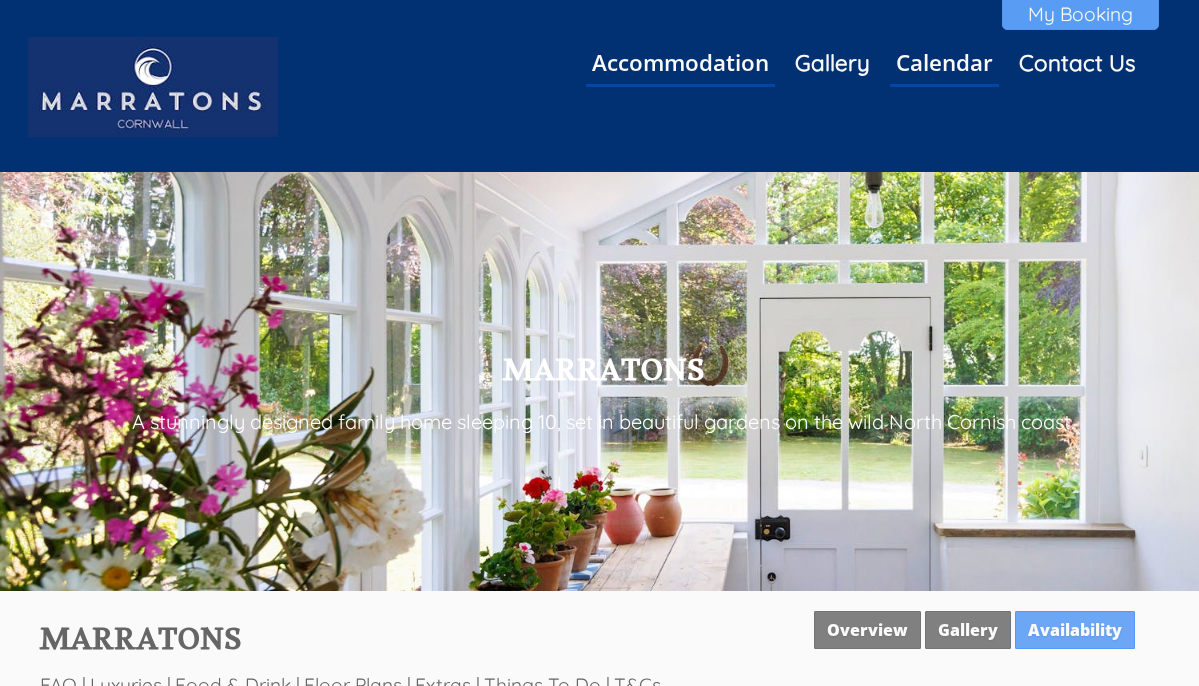 click on "Accommodation
Gallery
Calendar
Contact Us
My Booking
My Booking" at bounding box center [587, 89] 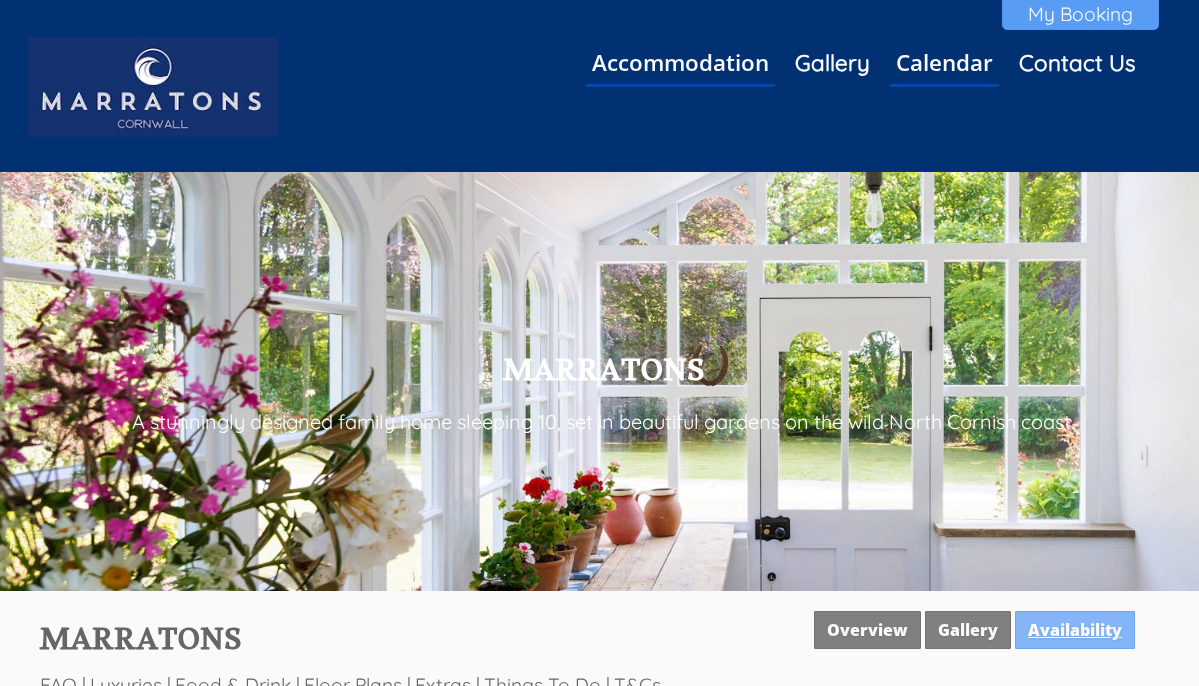 click on "Availability" at bounding box center (1075, 630) 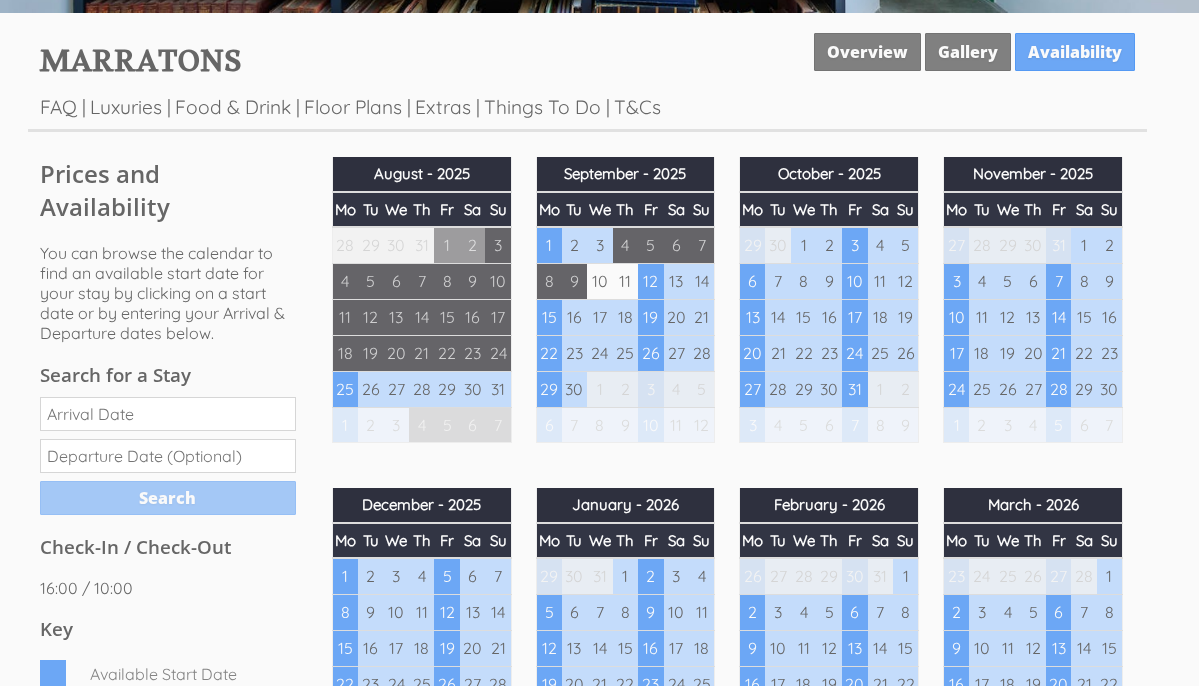 scroll, scrollTop: 684, scrollLeft: 0, axis: vertical 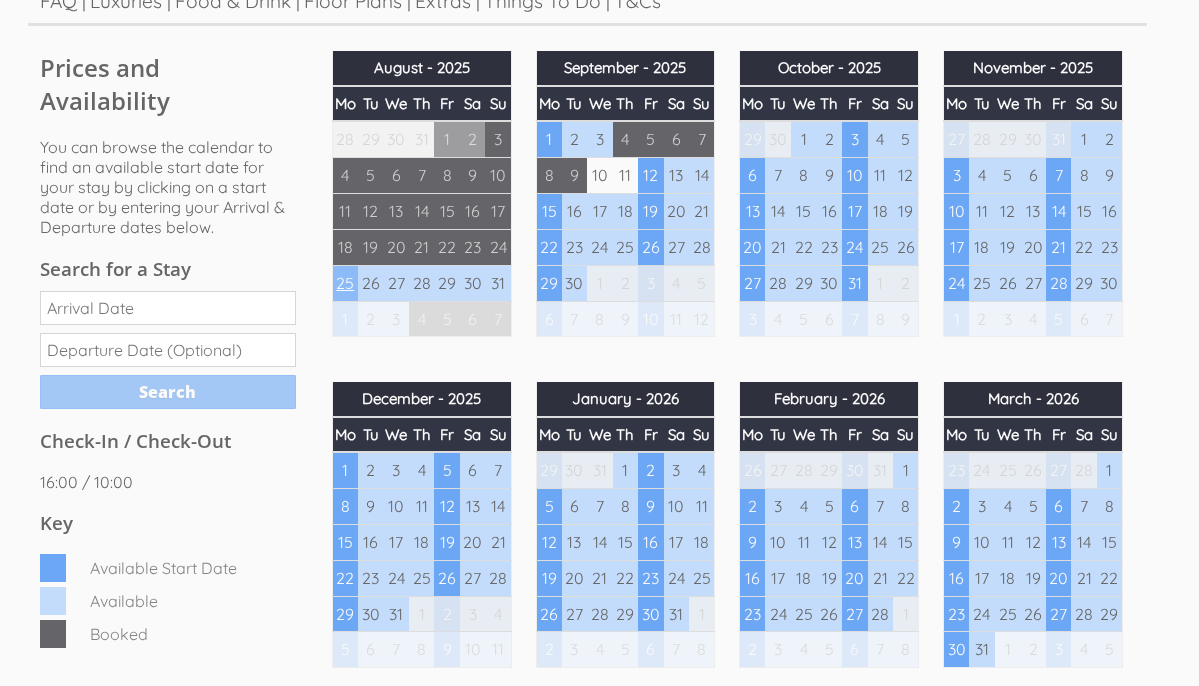 click on "25" at bounding box center [345, 283] 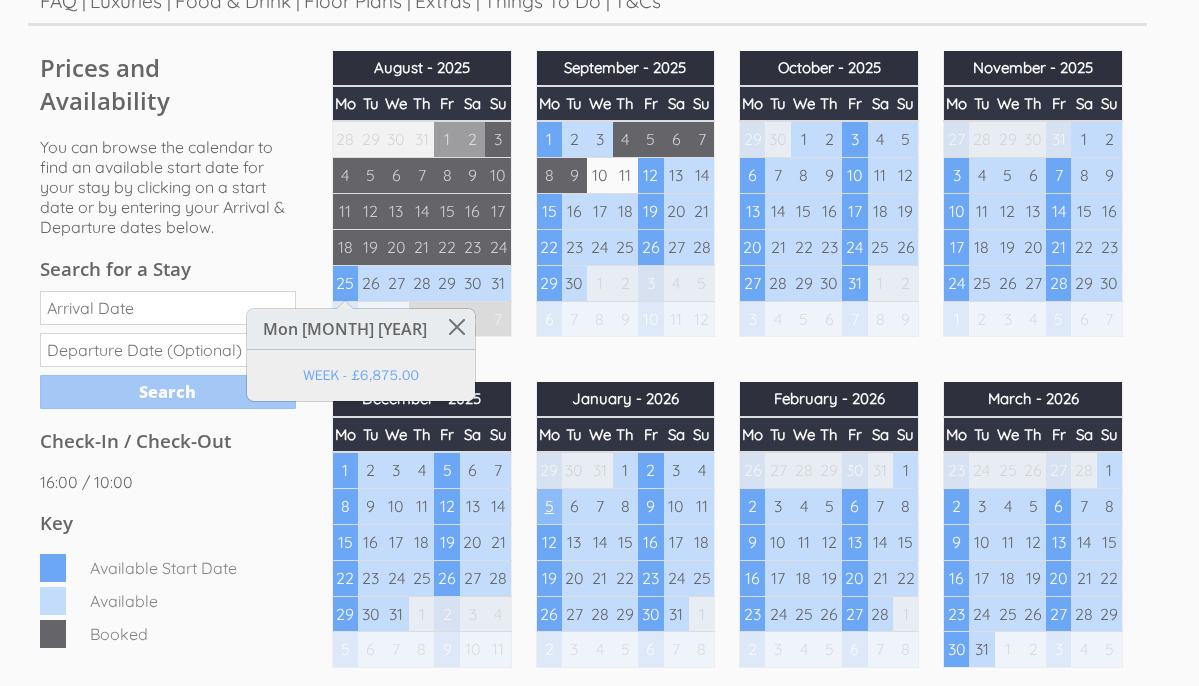 click on "5" at bounding box center [549, 507] 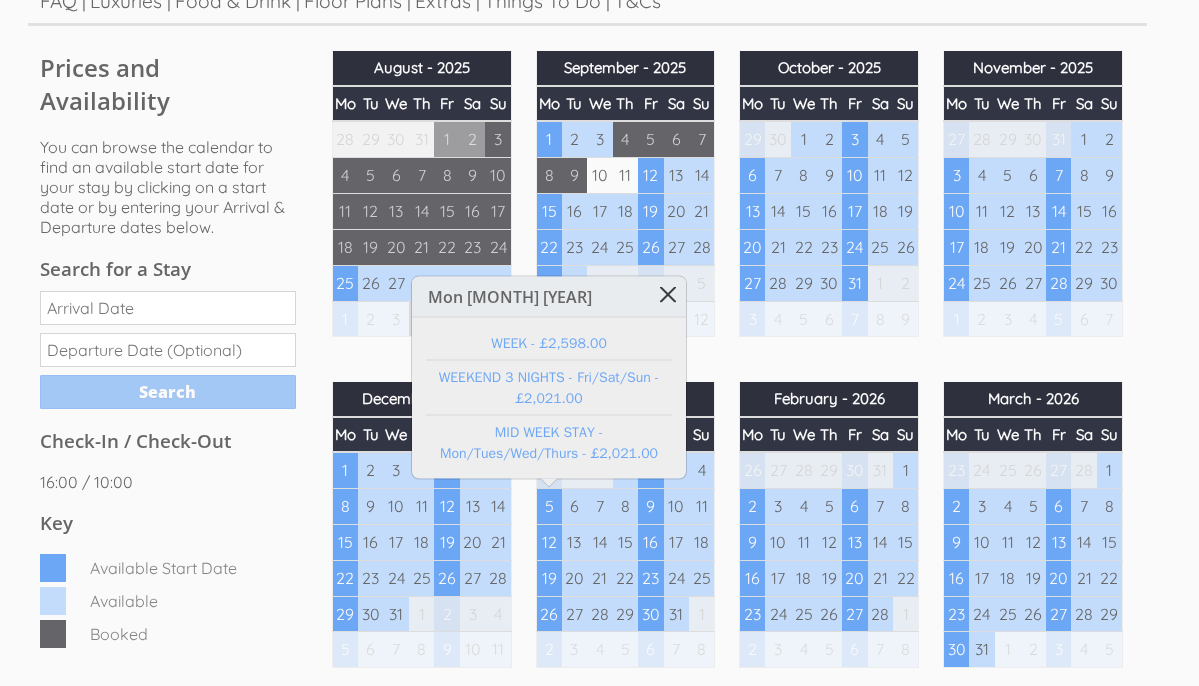 click at bounding box center [668, 294] 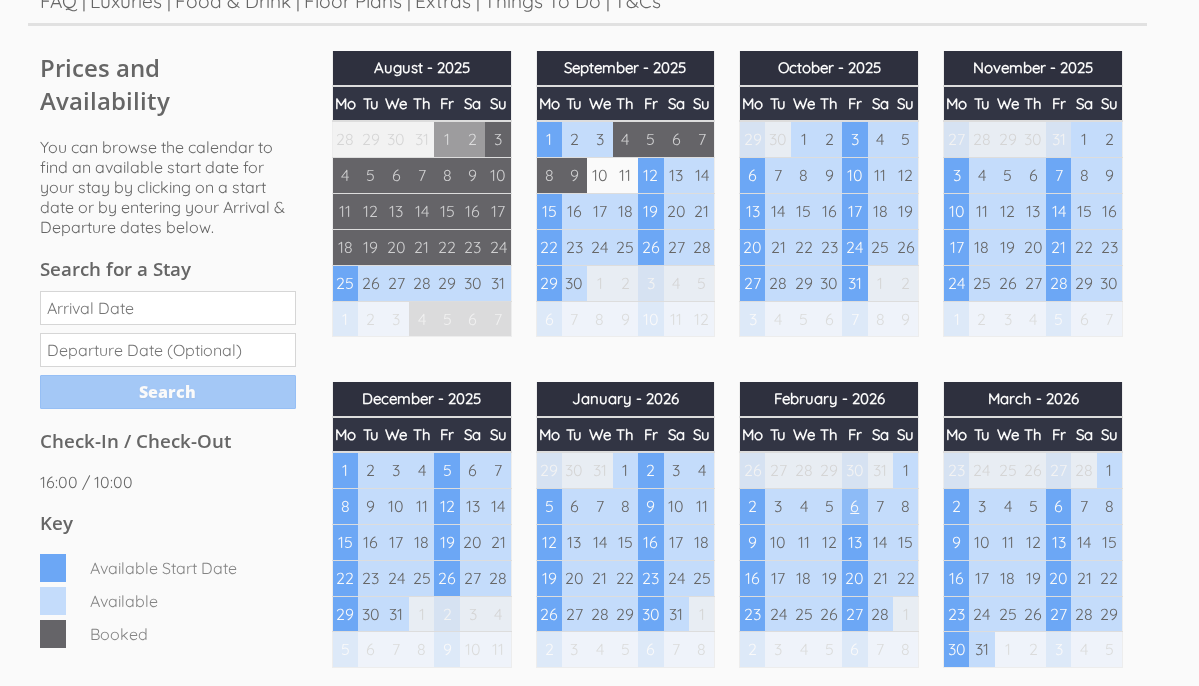 click on "6" at bounding box center [855, 507] 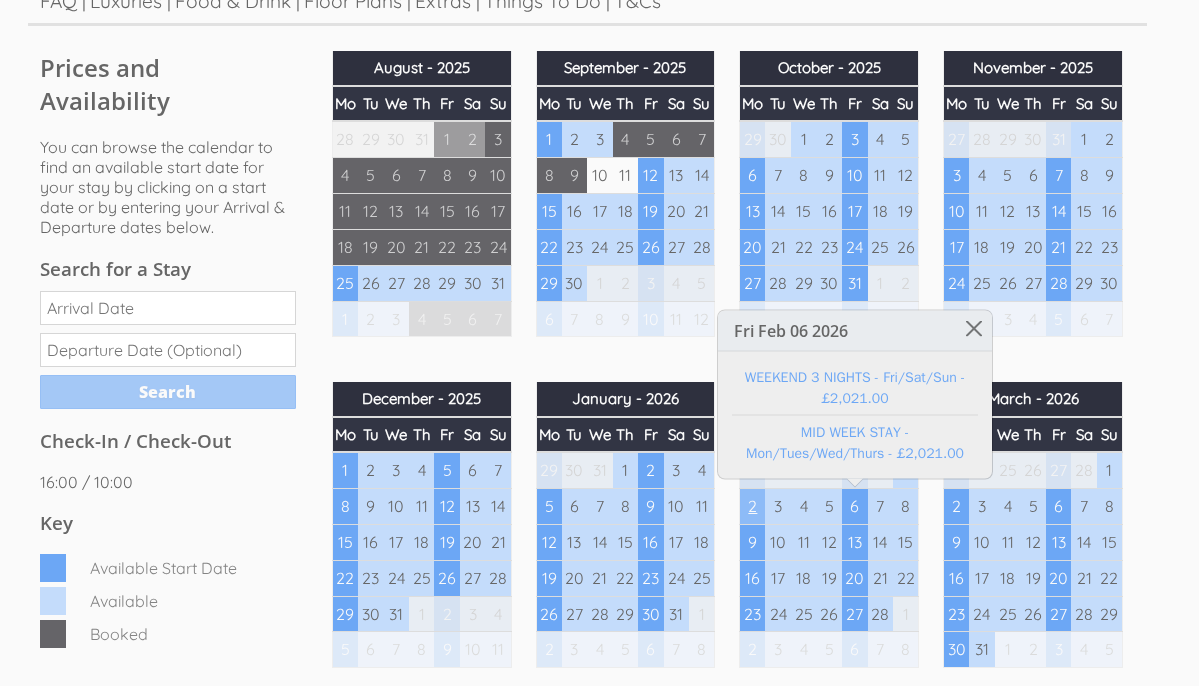 click on "2" at bounding box center (753, 507) 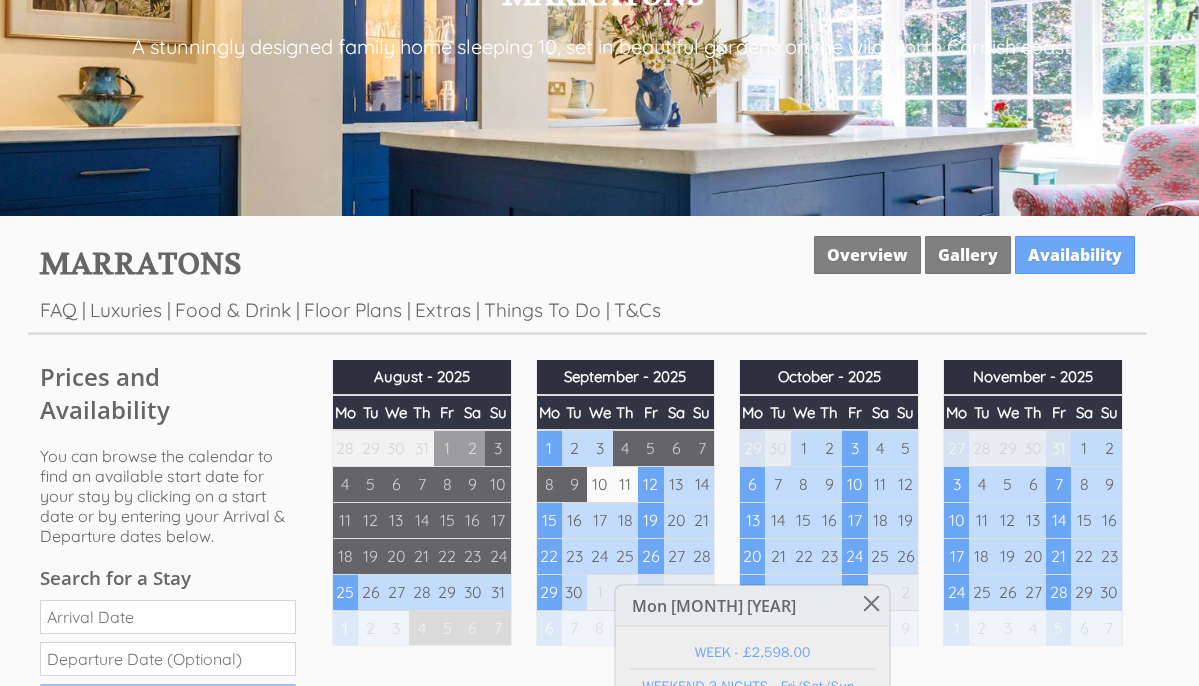 scroll, scrollTop: 458, scrollLeft: 0, axis: vertical 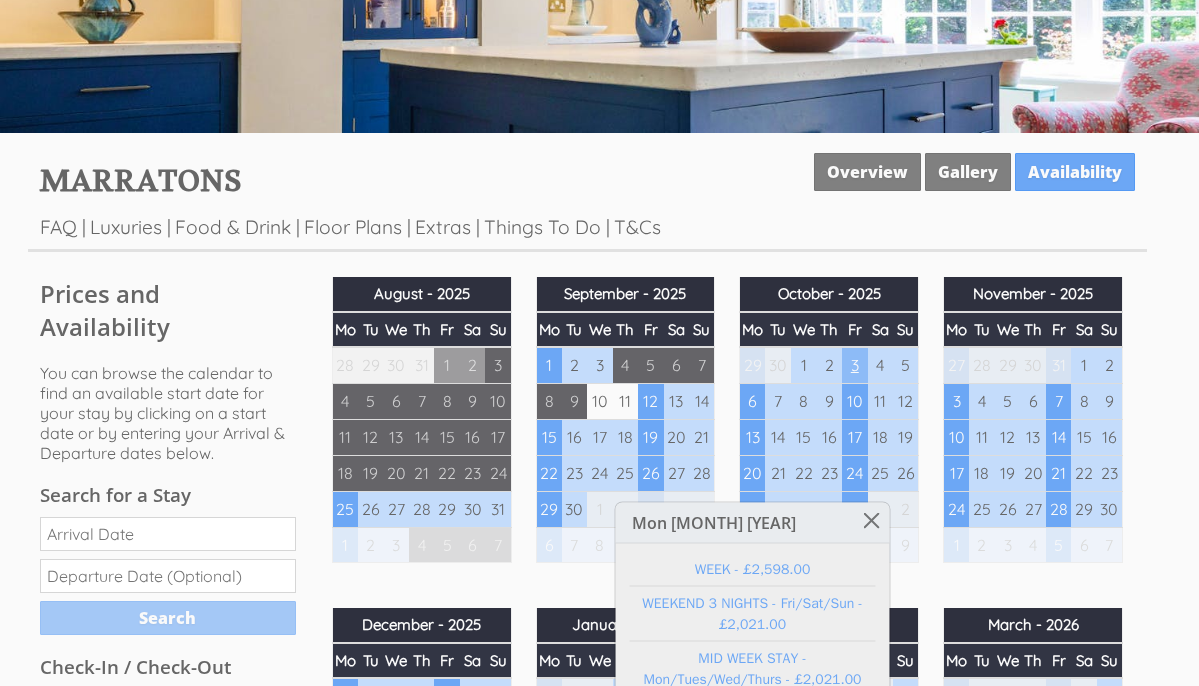 click on "3" at bounding box center (855, 365) 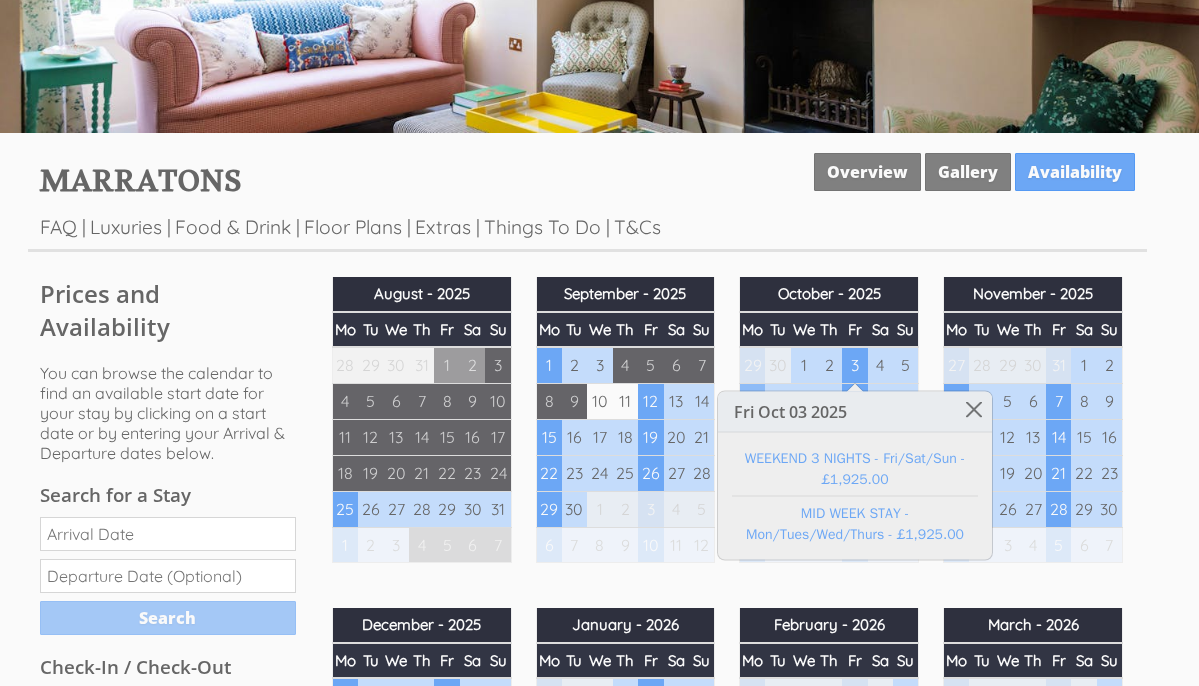 click on "6" at bounding box center (753, 402) 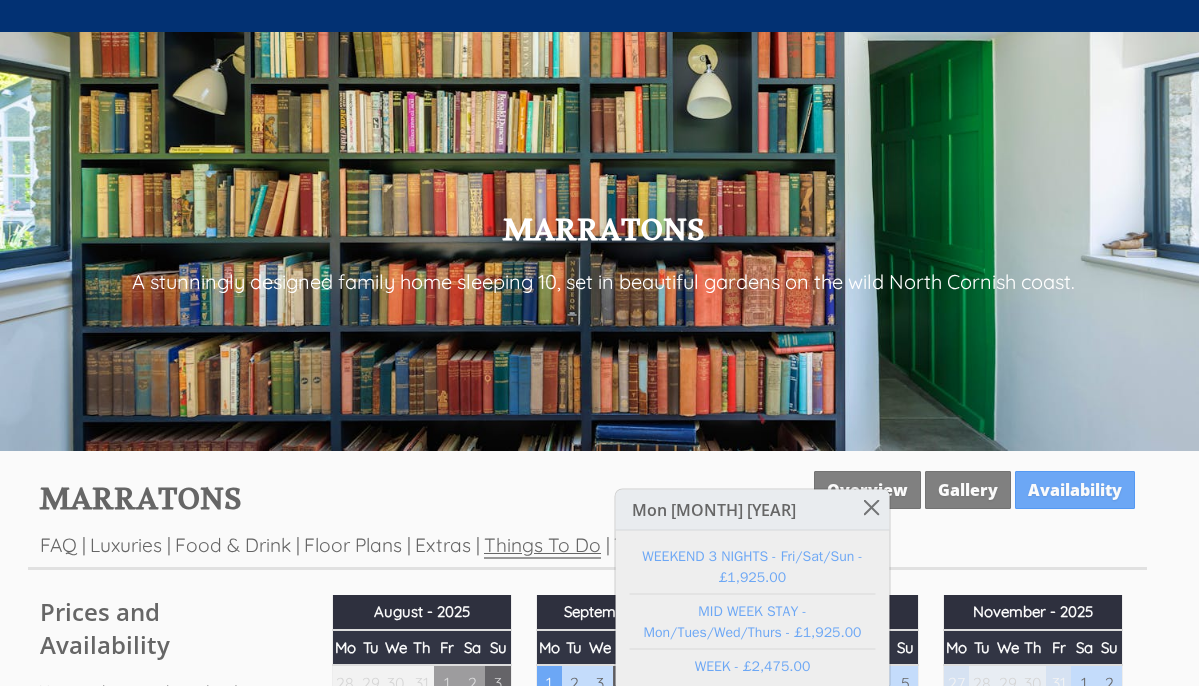 scroll, scrollTop: 84, scrollLeft: 0, axis: vertical 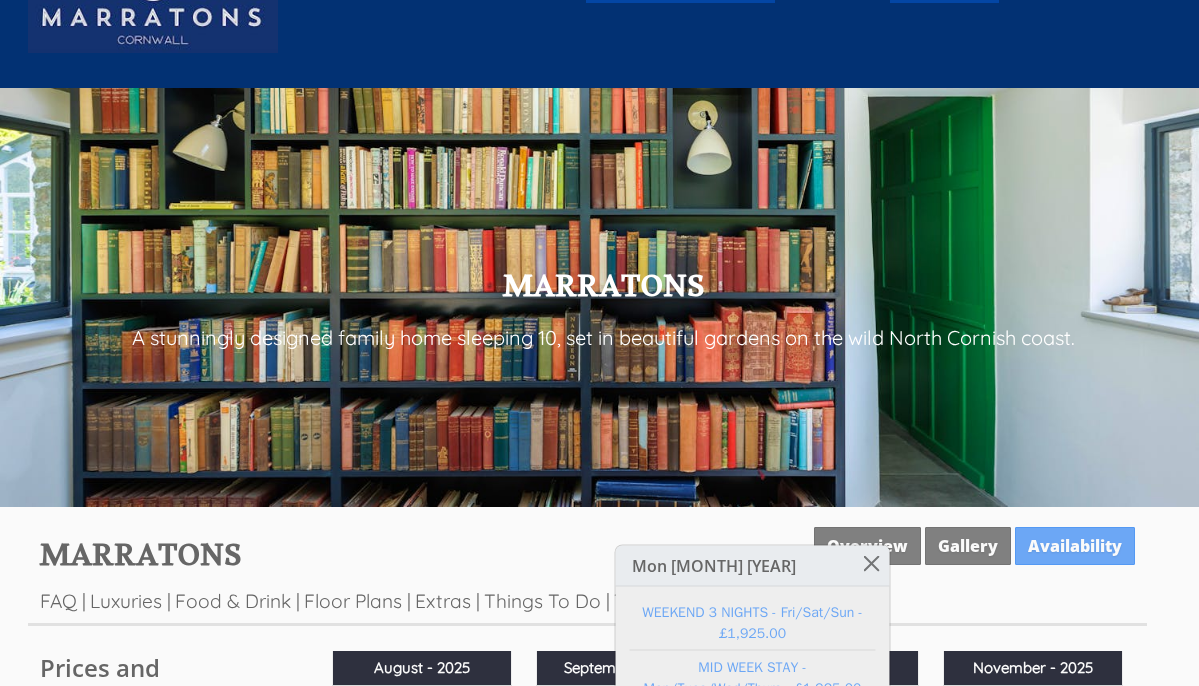 click on "A stunningly designed family home sleeping 10, set in beautiful gardens on the wild North Cornish coast." at bounding box center [603, 337] 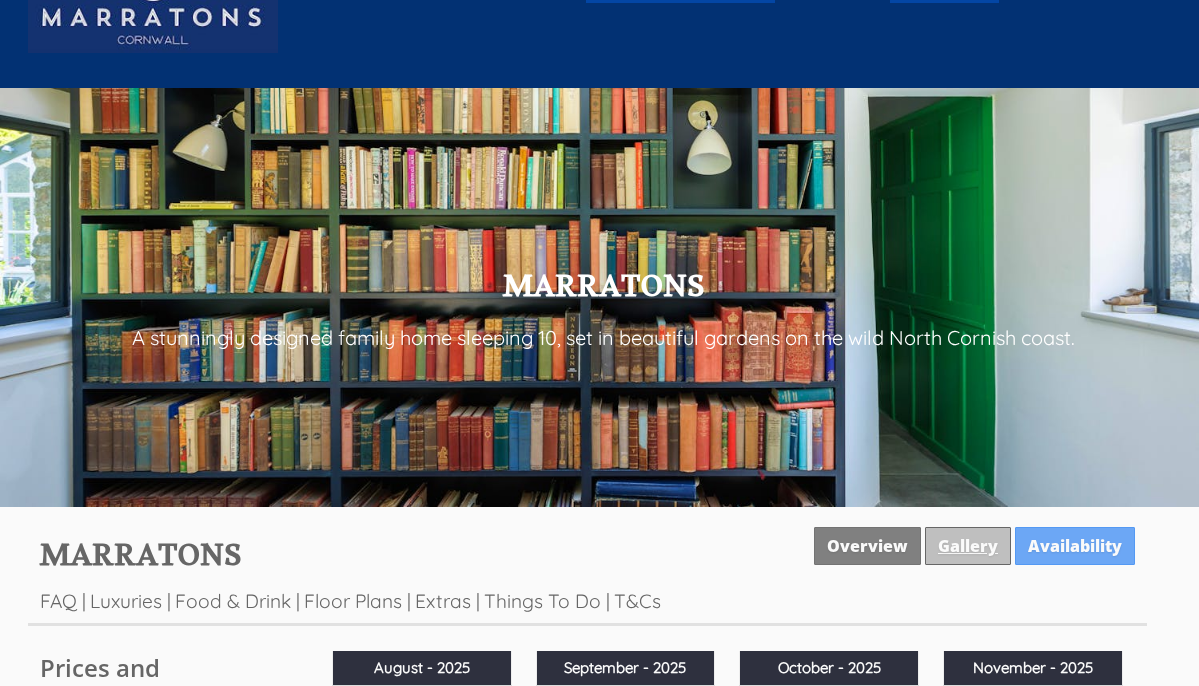 click on "Gallery" at bounding box center (968, 546) 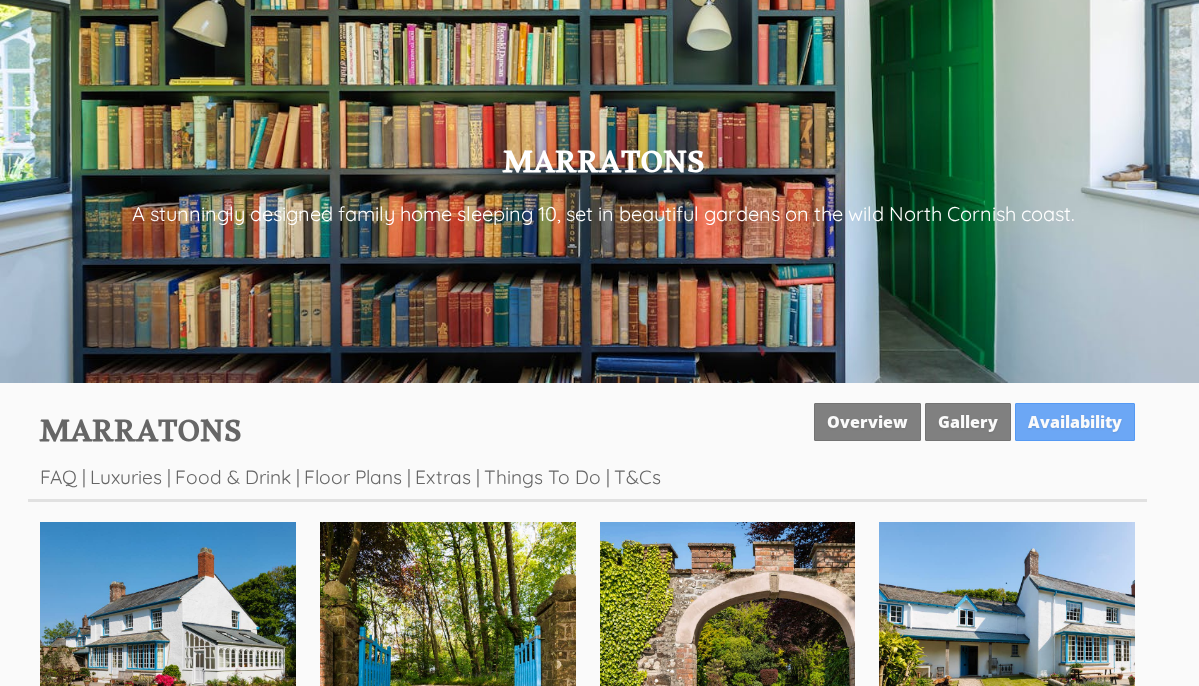 scroll, scrollTop: 556, scrollLeft: 0, axis: vertical 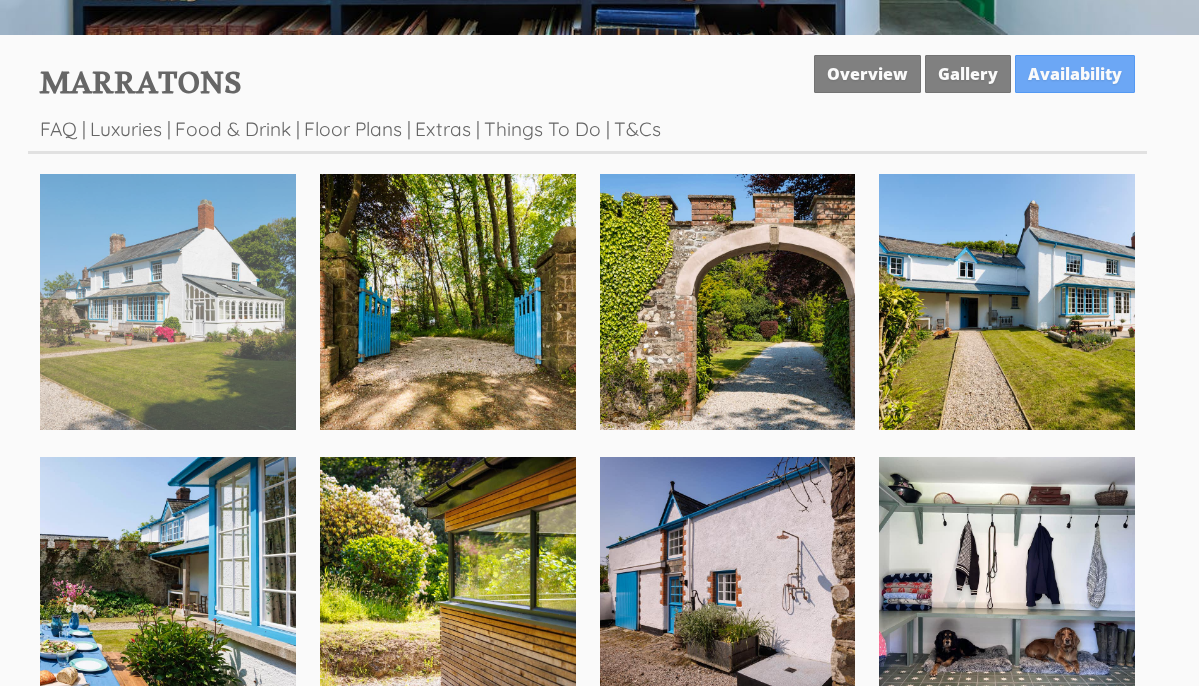 click at bounding box center [168, 302] 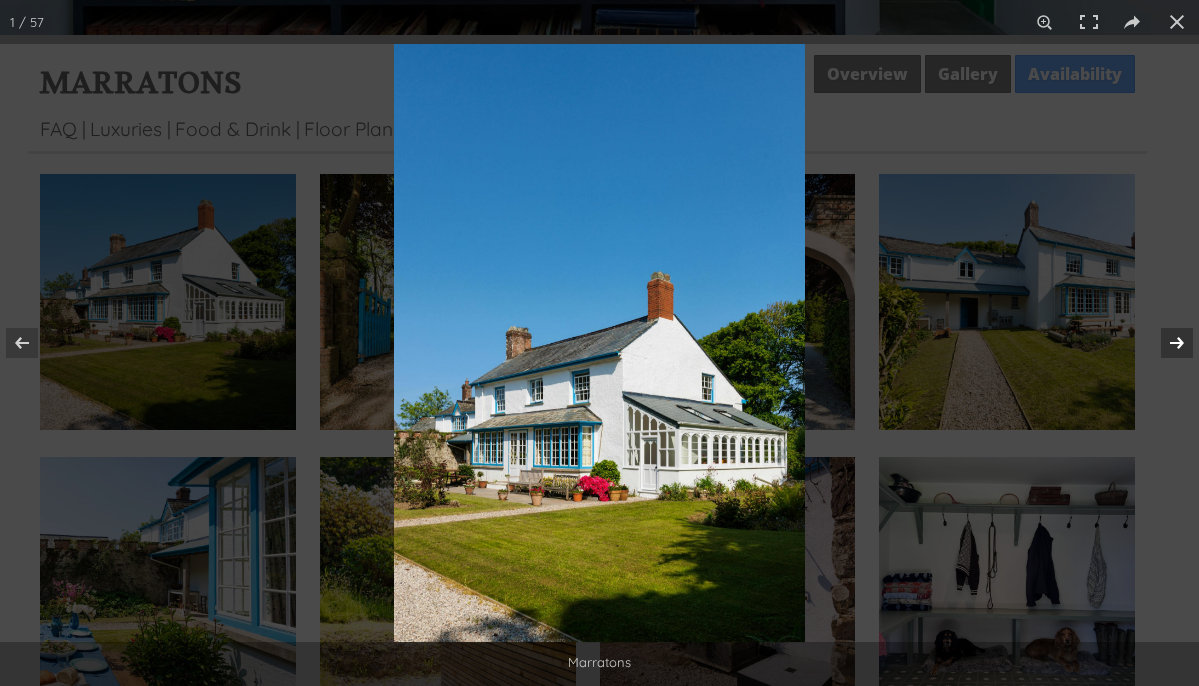 click at bounding box center (1164, 343) 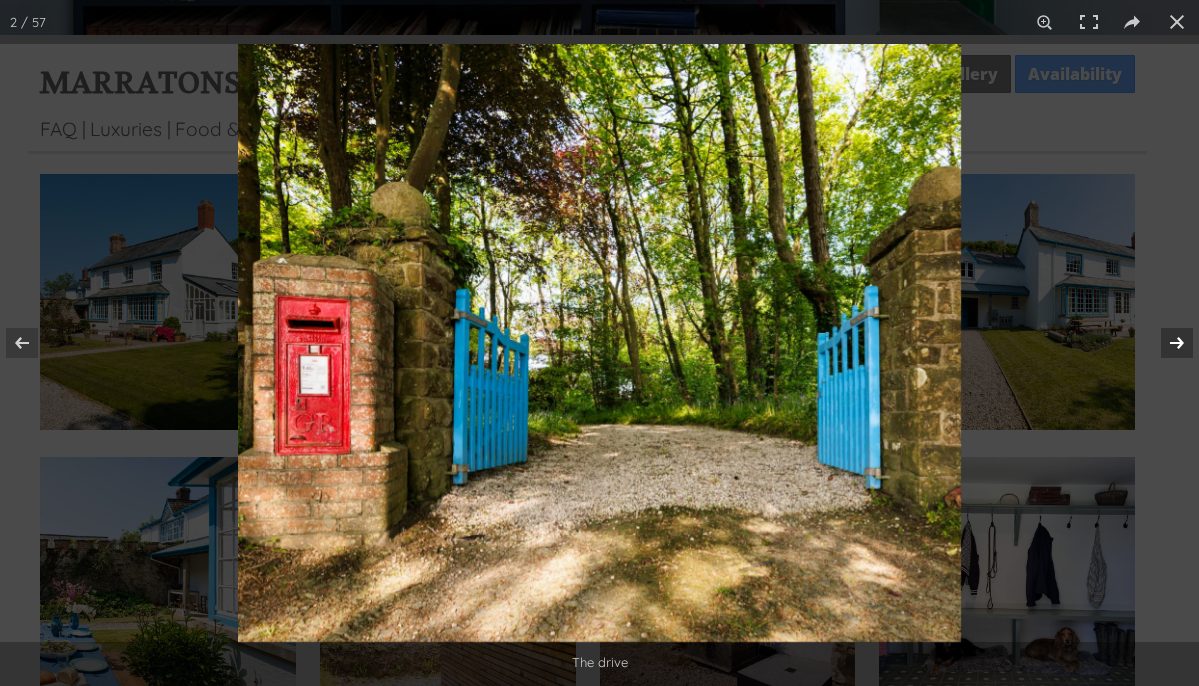click at bounding box center [1164, 343] 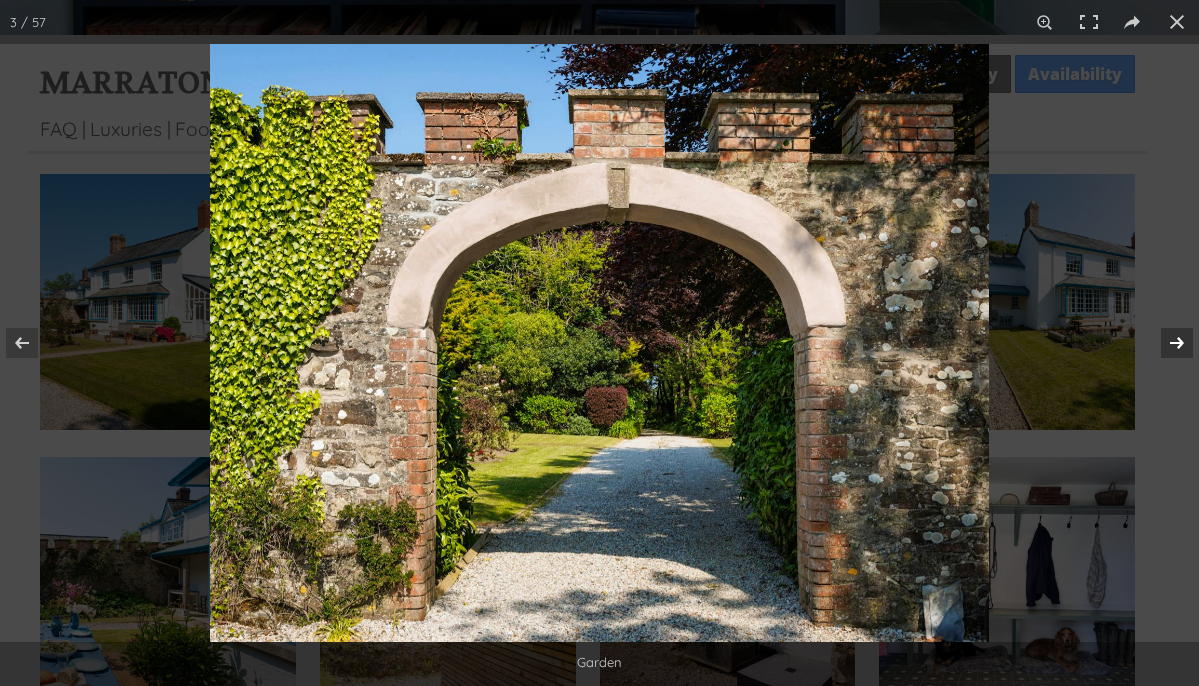 click at bounding box center [1164, 343] 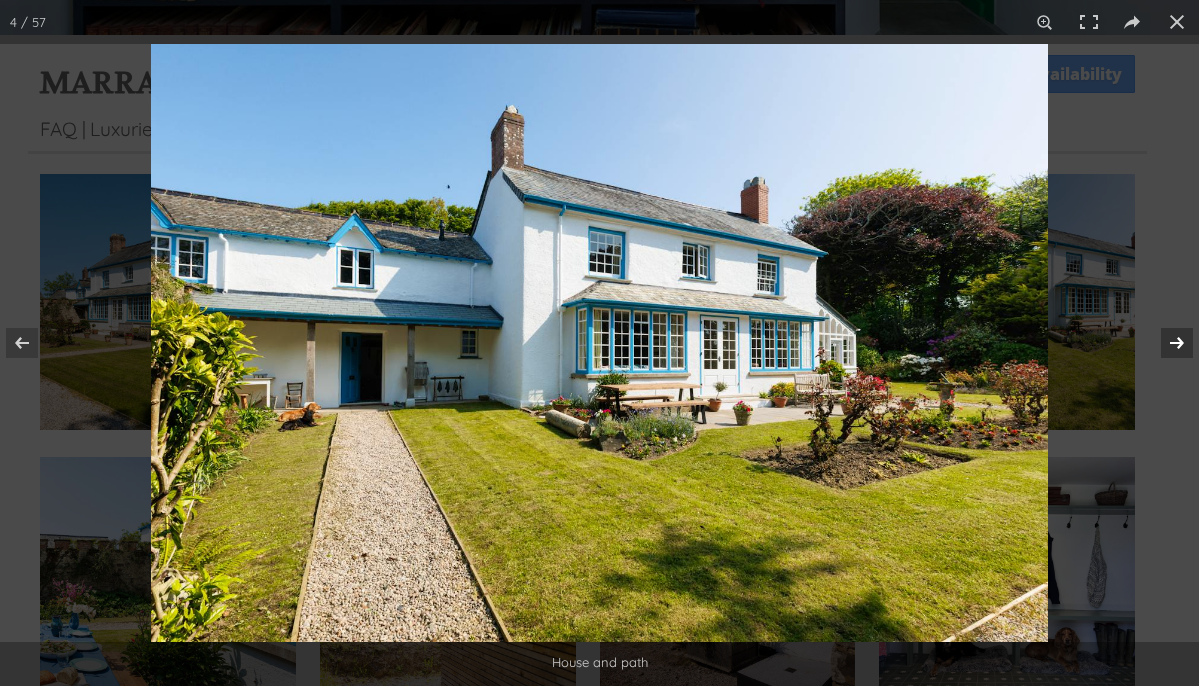 click at bounding box center [1164, 343] 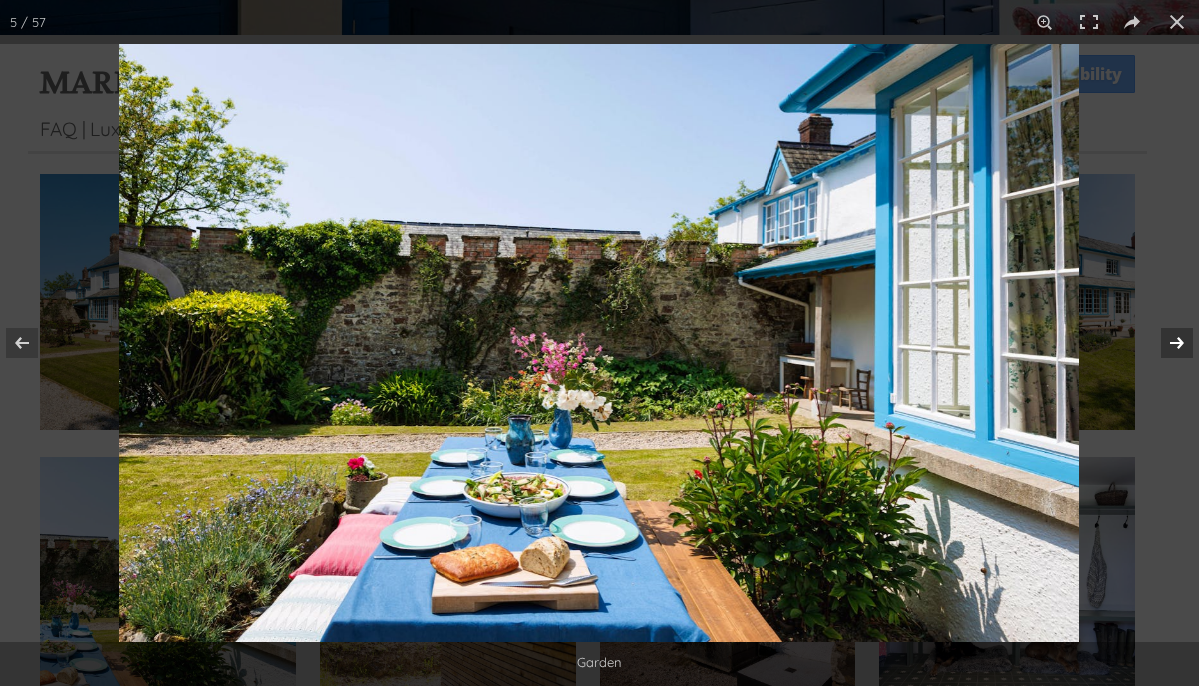 click at bounding box center (1164, 343) 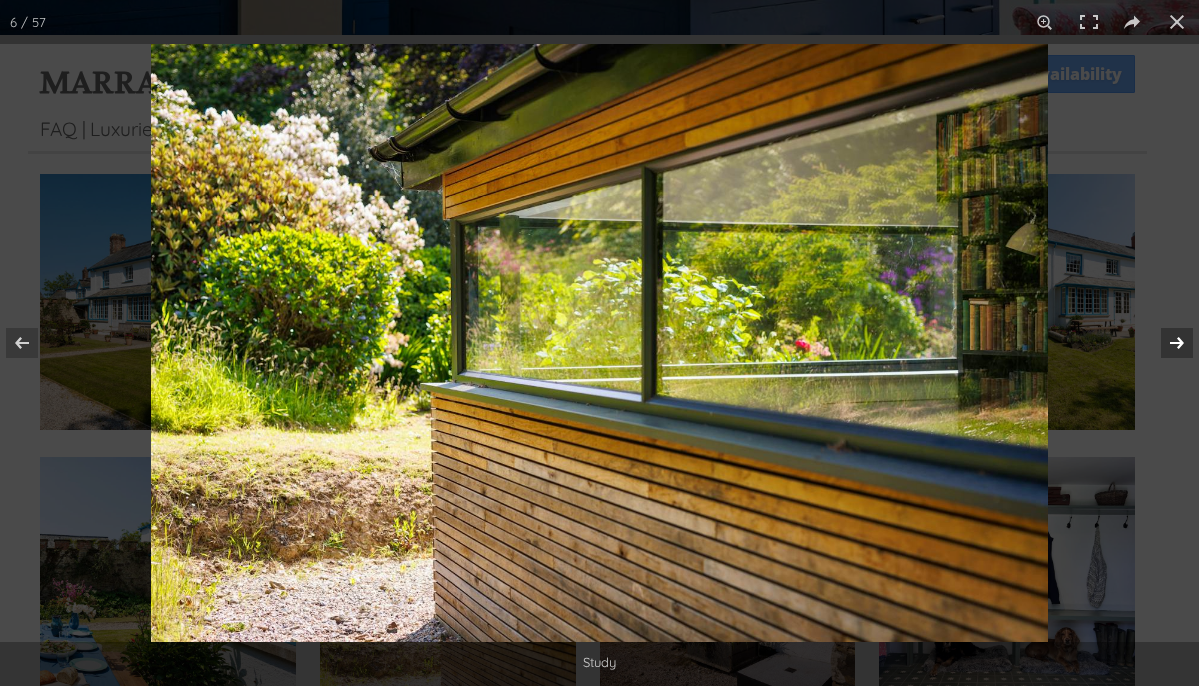 click at bounding box center (1164, 343) 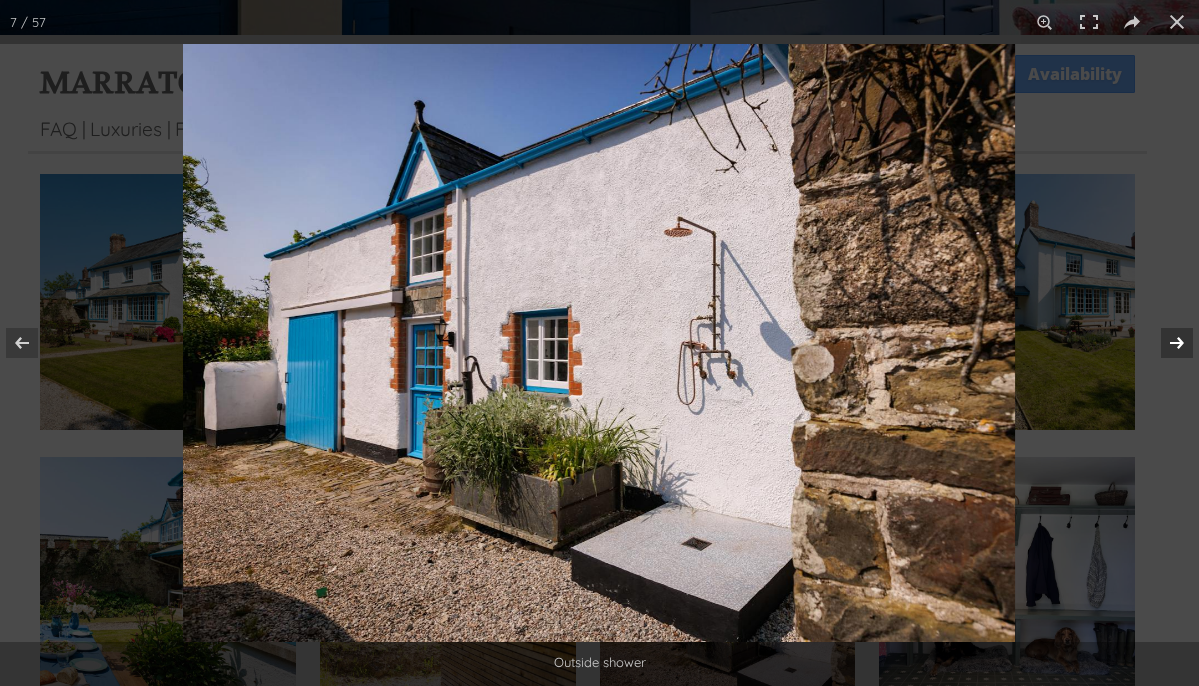 click at bounding box center [1164, 343] 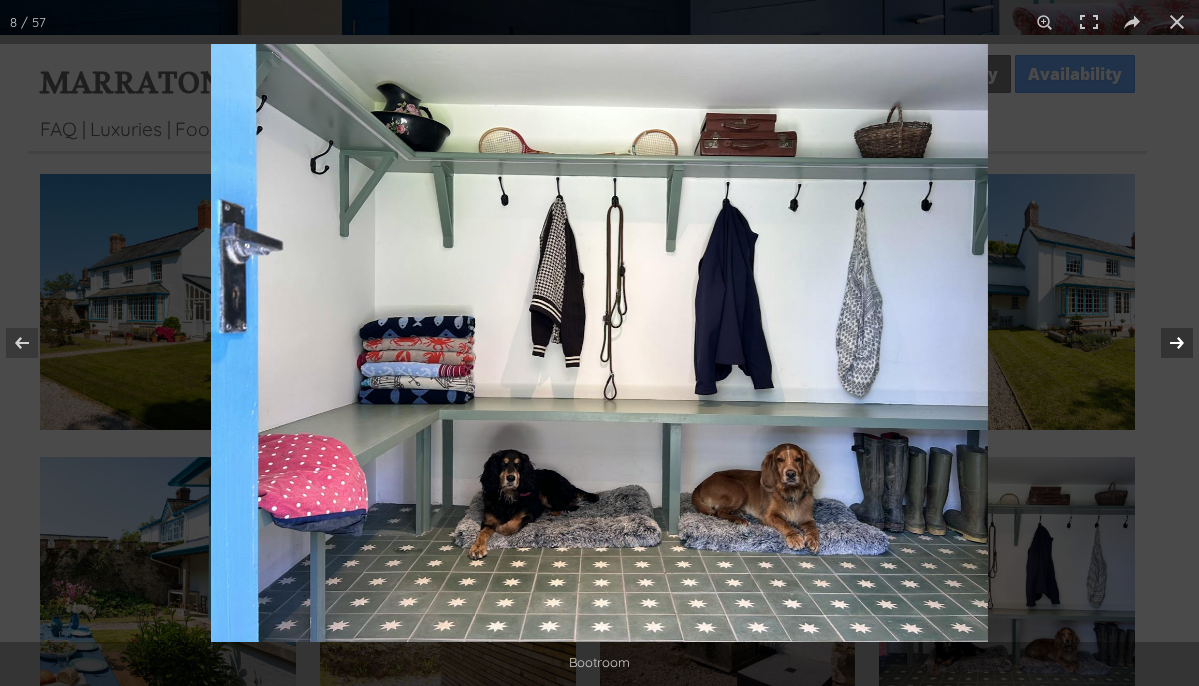 click at bounding box center [1164, 343] 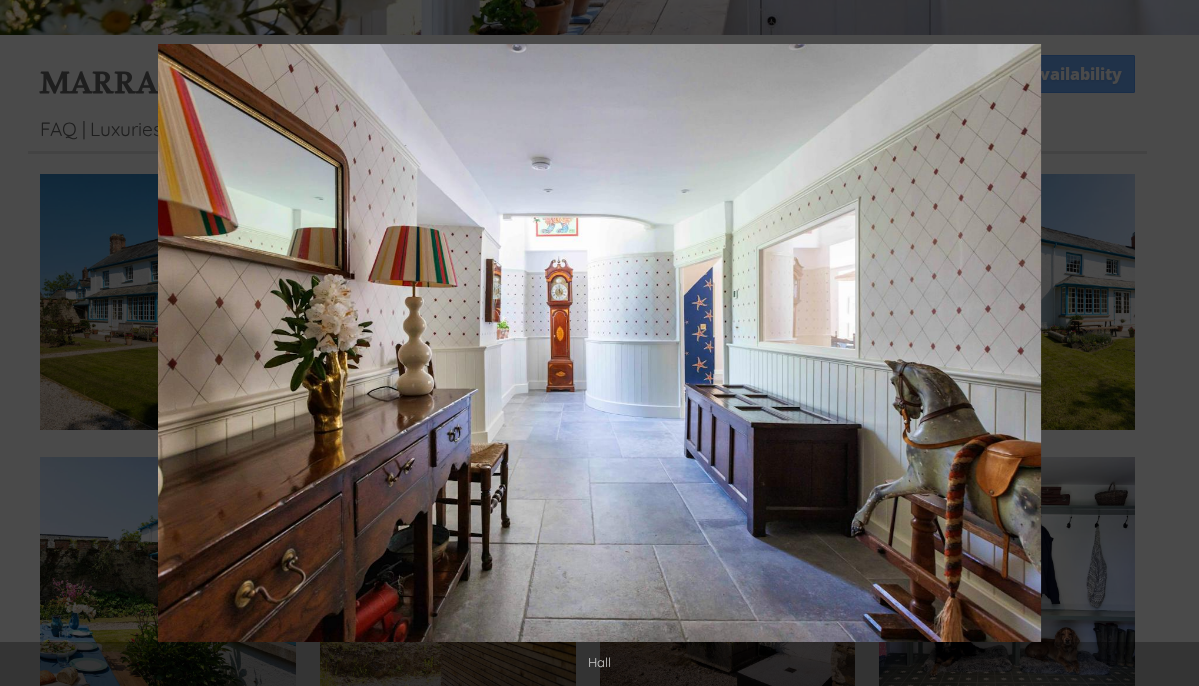click at bounding box center (1164, 343) 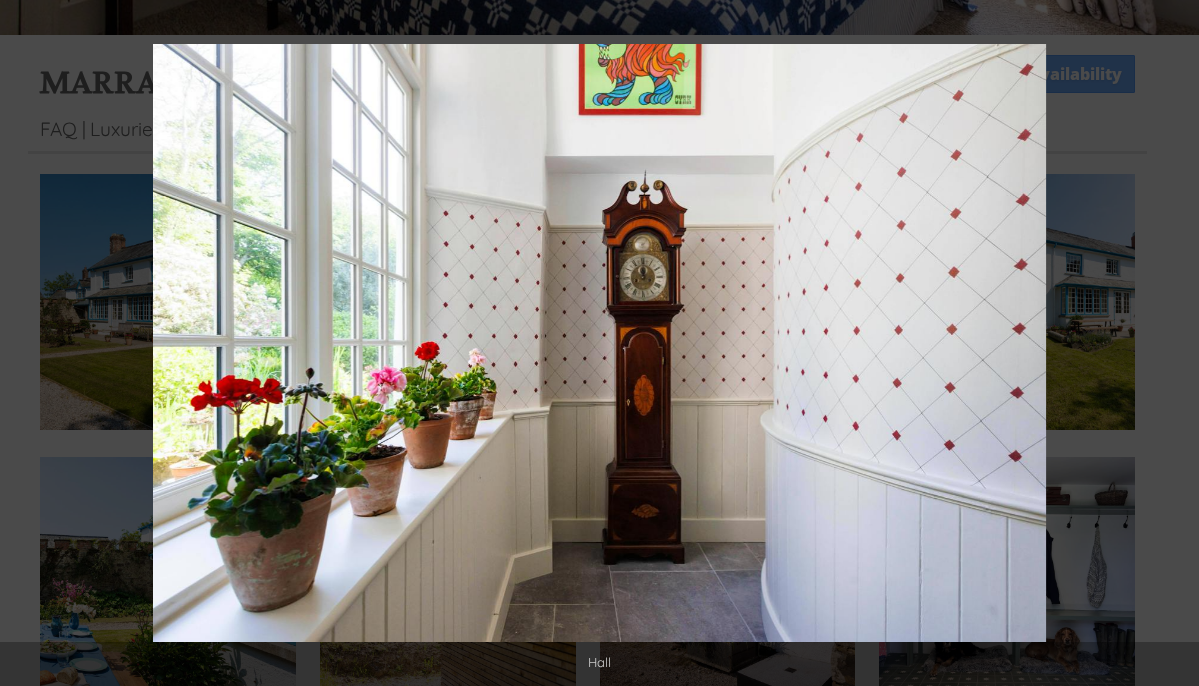 click at bounding box center (1164, 343) 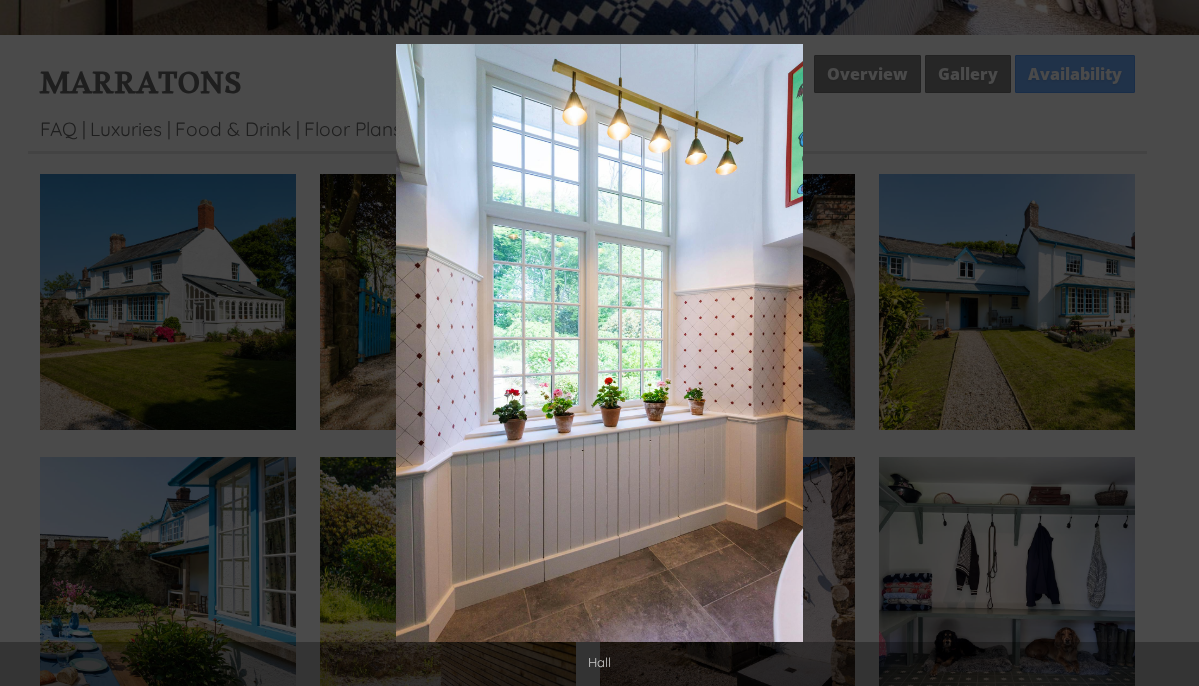 click at bounding box center [1164, 343] 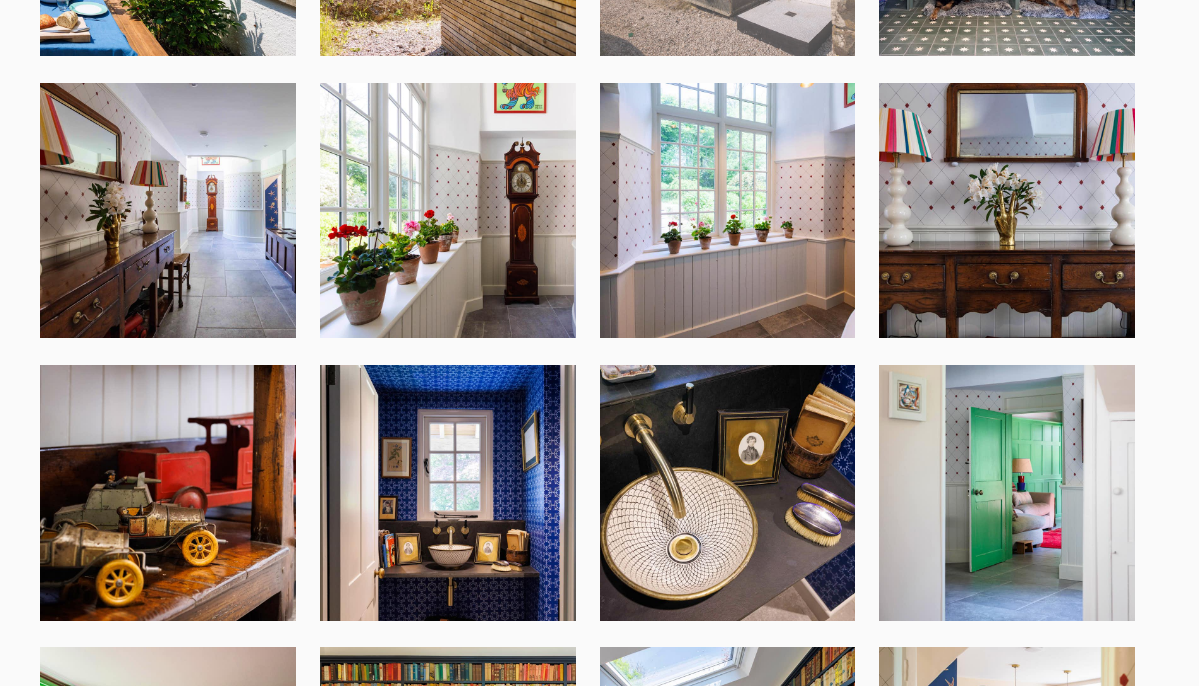 scroll, scrollTop: 1293, scrollLeft: 0, axis: vertical 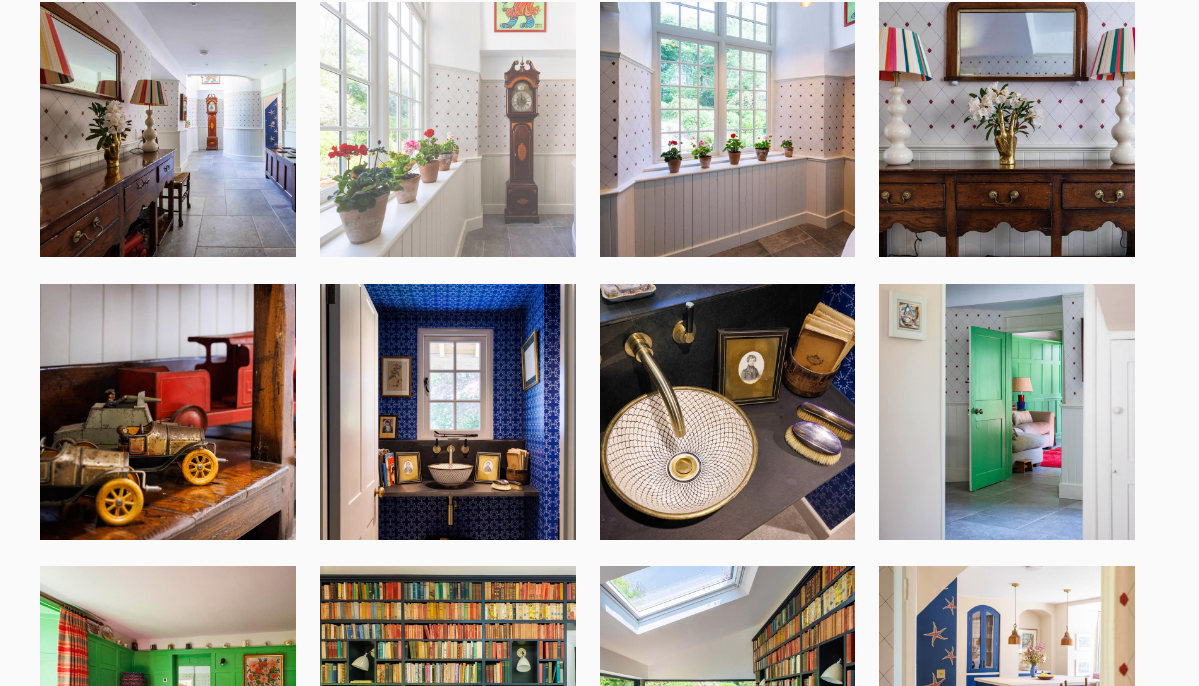 click at bounding box center (448, 130) 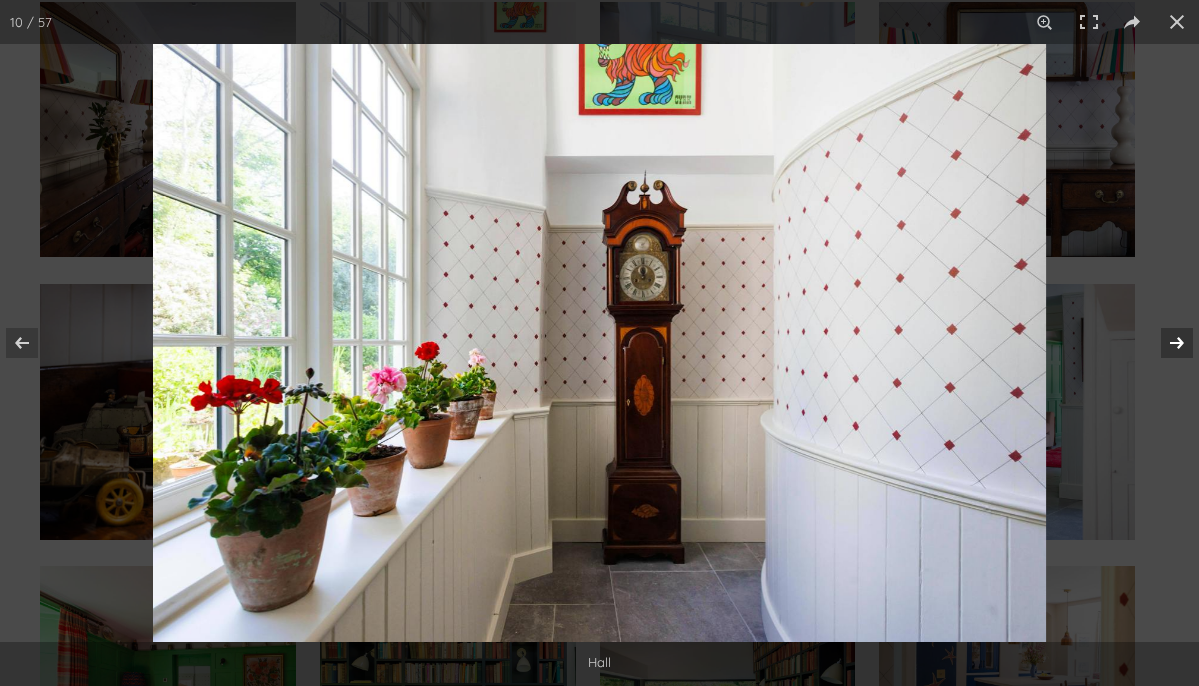 click at bounding box center [1164, 343] 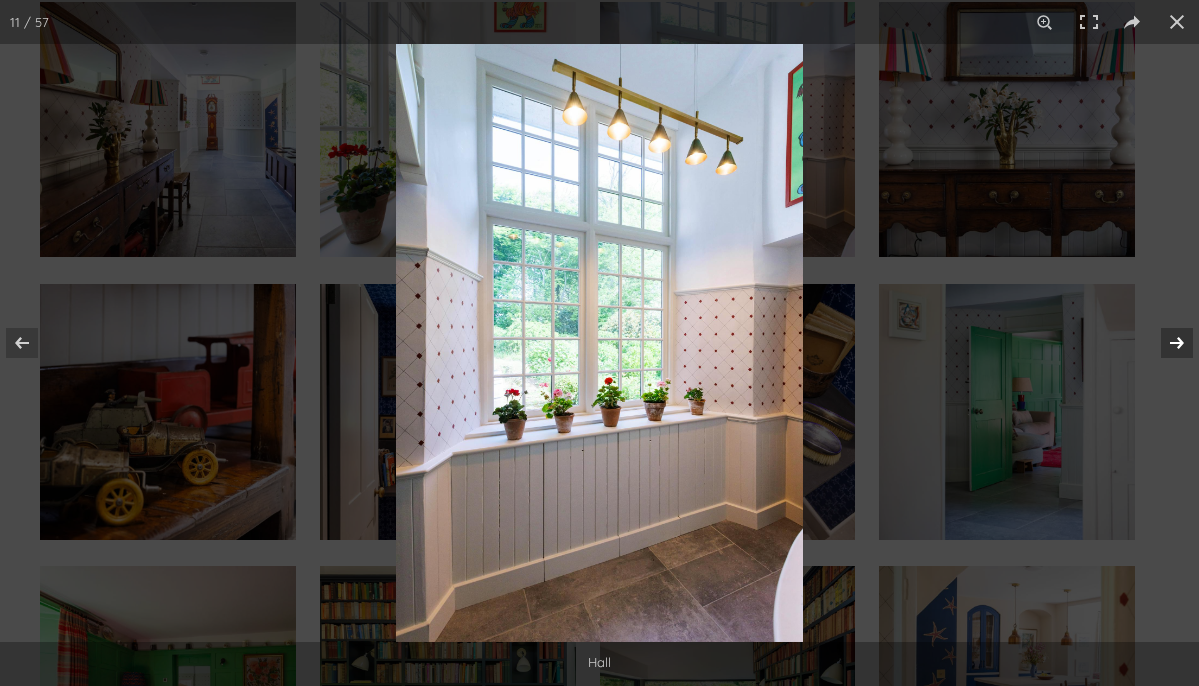 click at bounding box center [1164, 343] 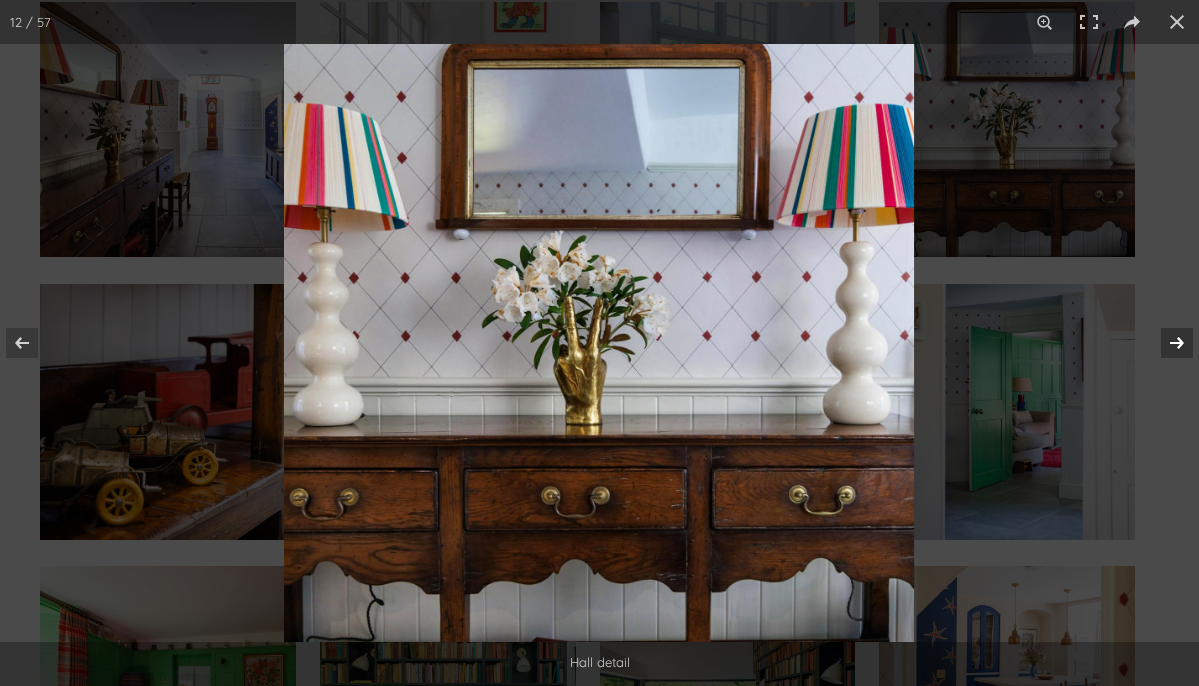 click at bounding box center (1164, 343) 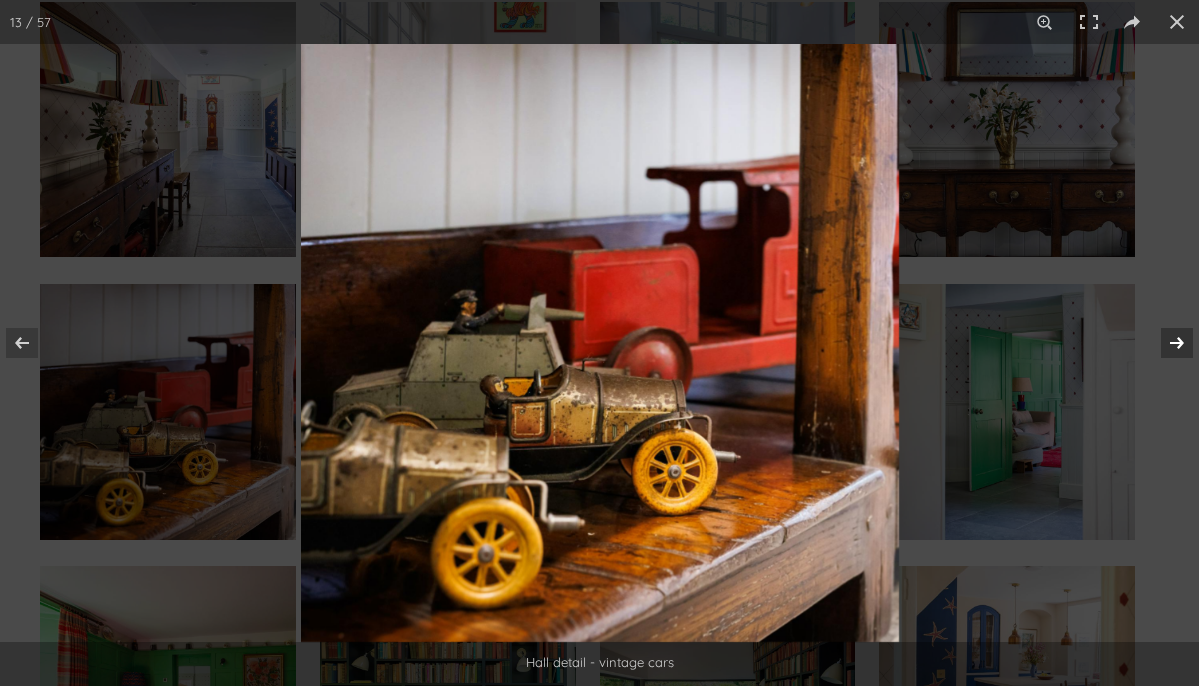 click at bounding box center [1164, 343] 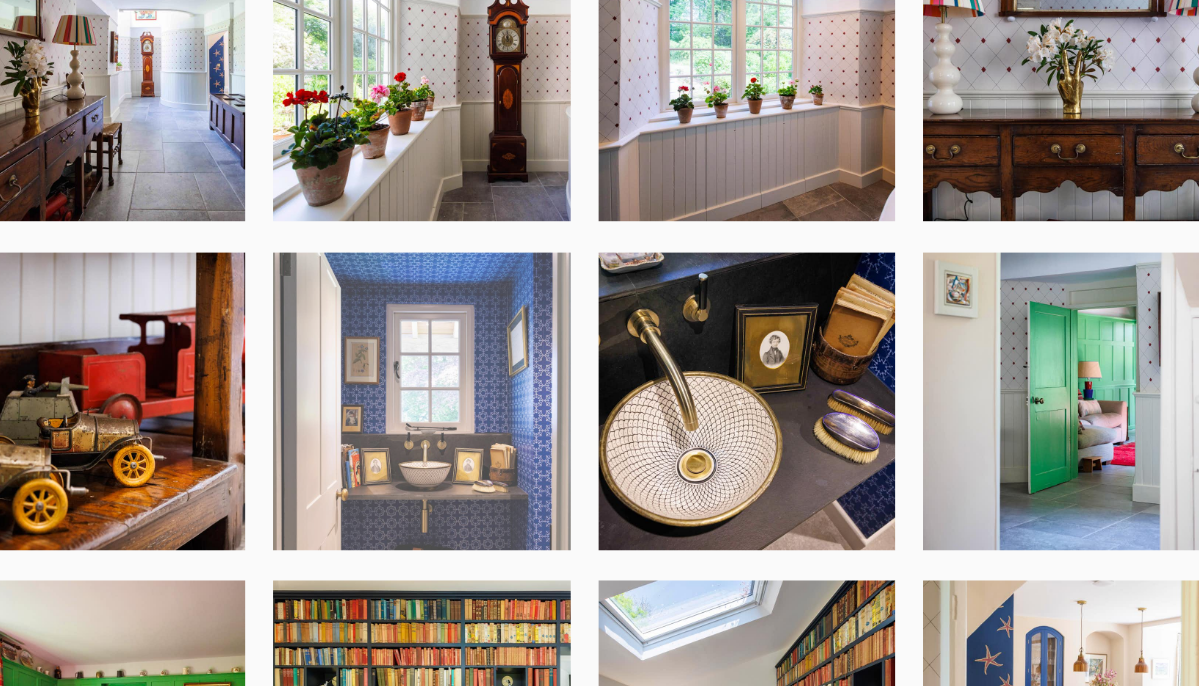 click at bounding box center (448, 412) 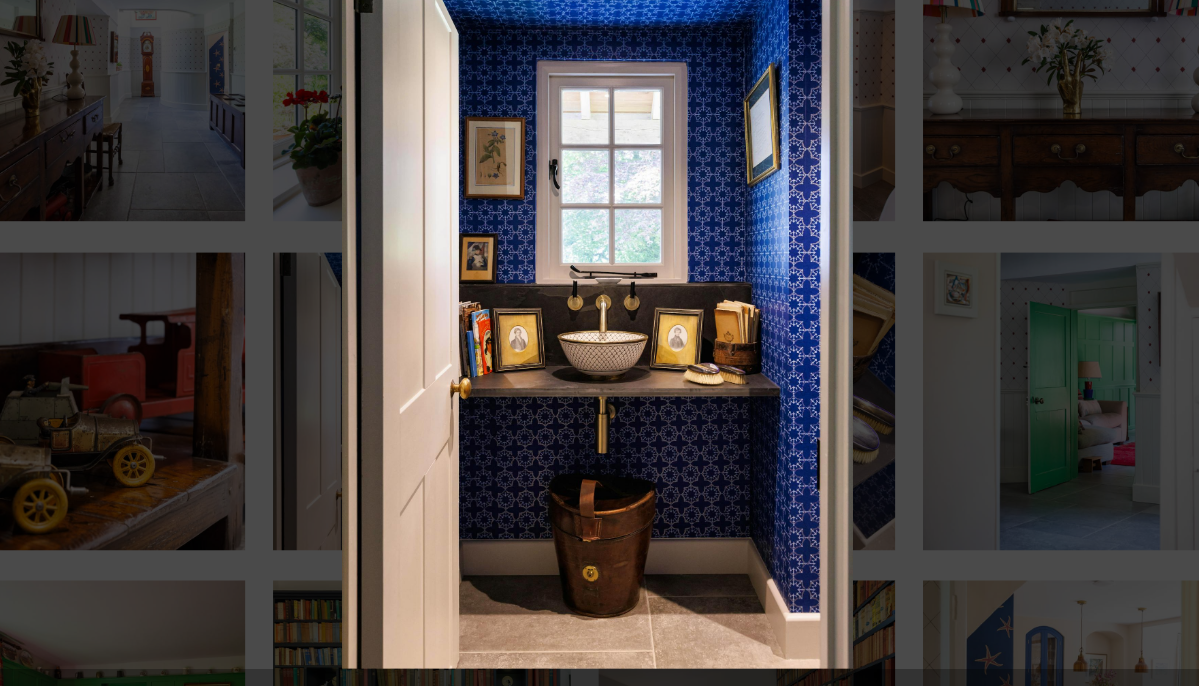 click at bounding box center (599, 343) 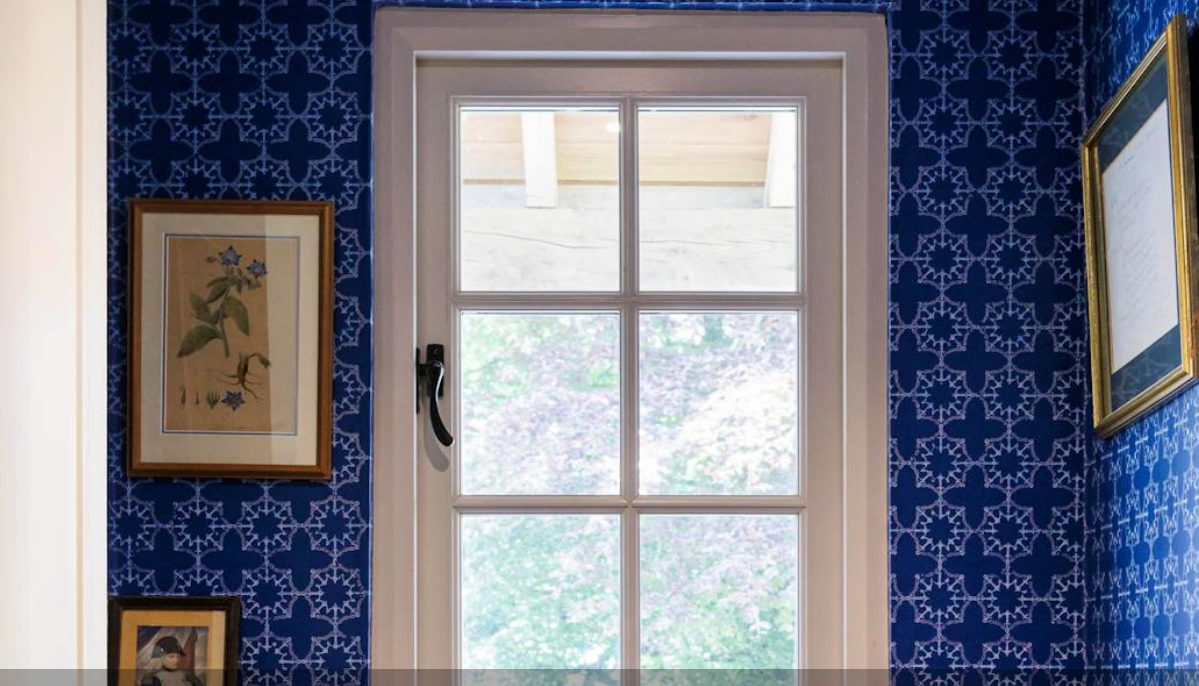 click at bounding box center (586, 837) 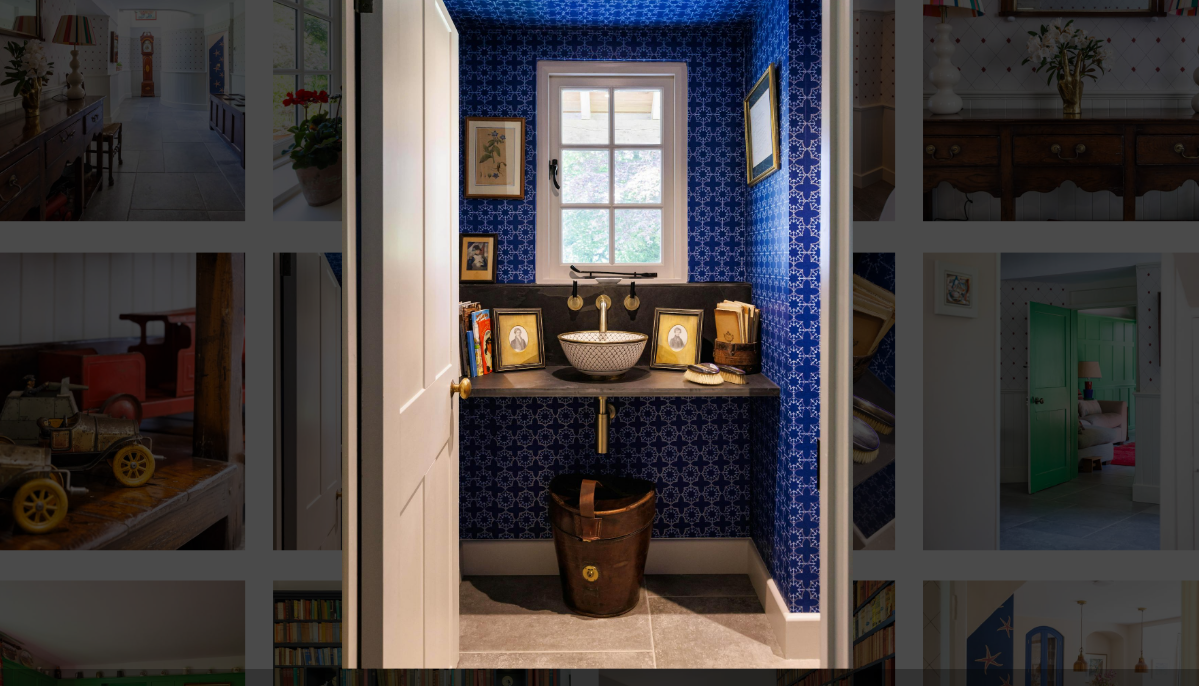 click at bounding box center [599, 343] 